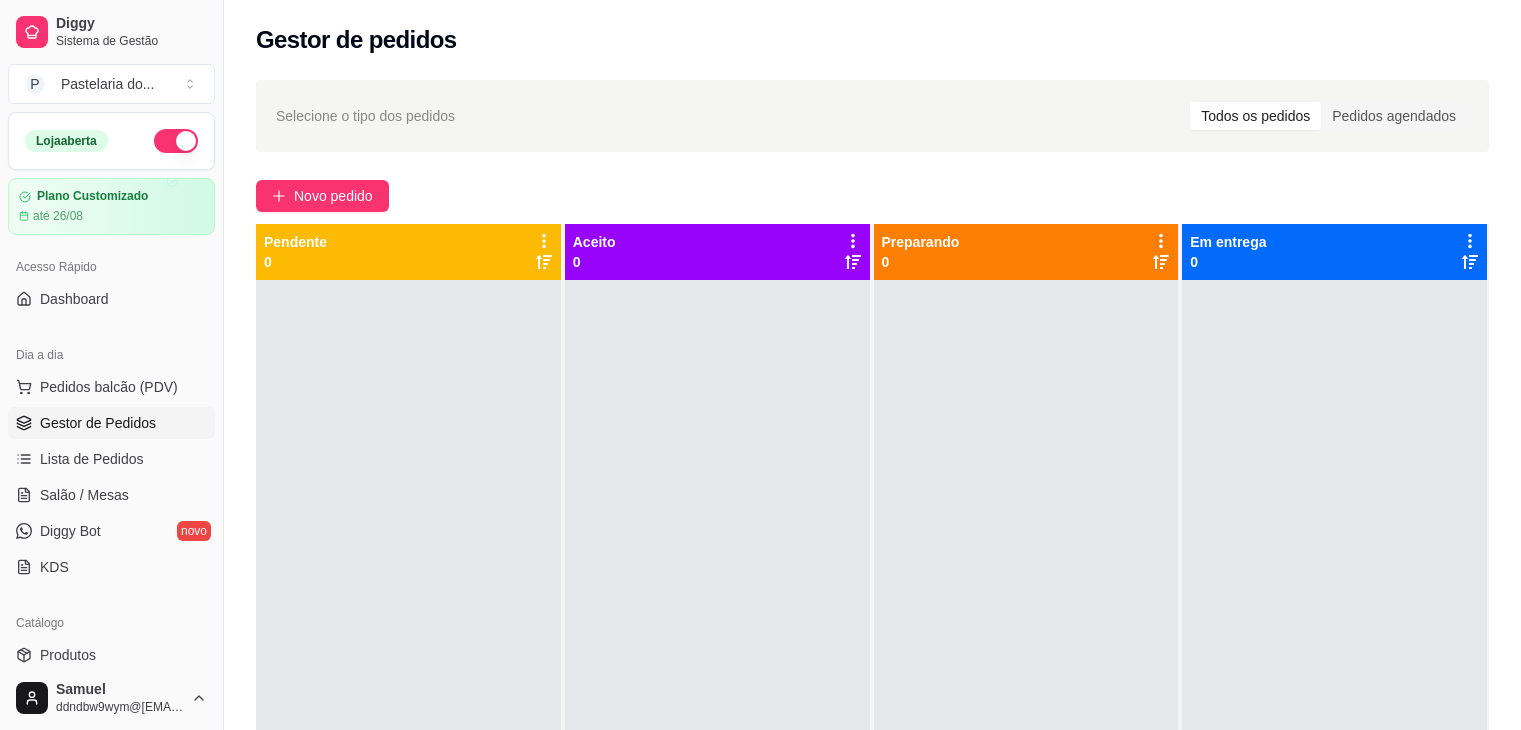 scroll, scrollTop: 0, scrollLeft: 0, axis: both 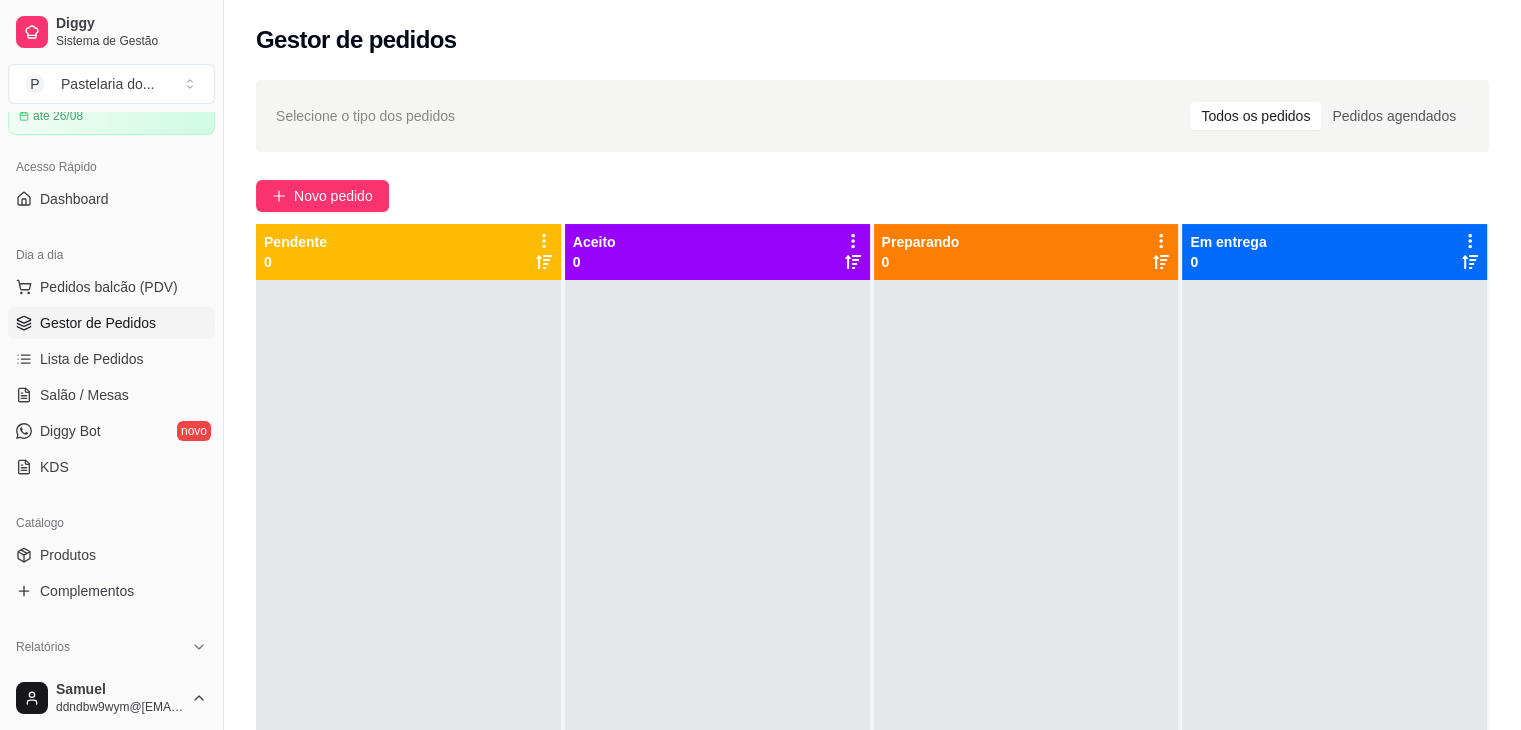 click on "Dia a dia" at bounding box center (111, 255) 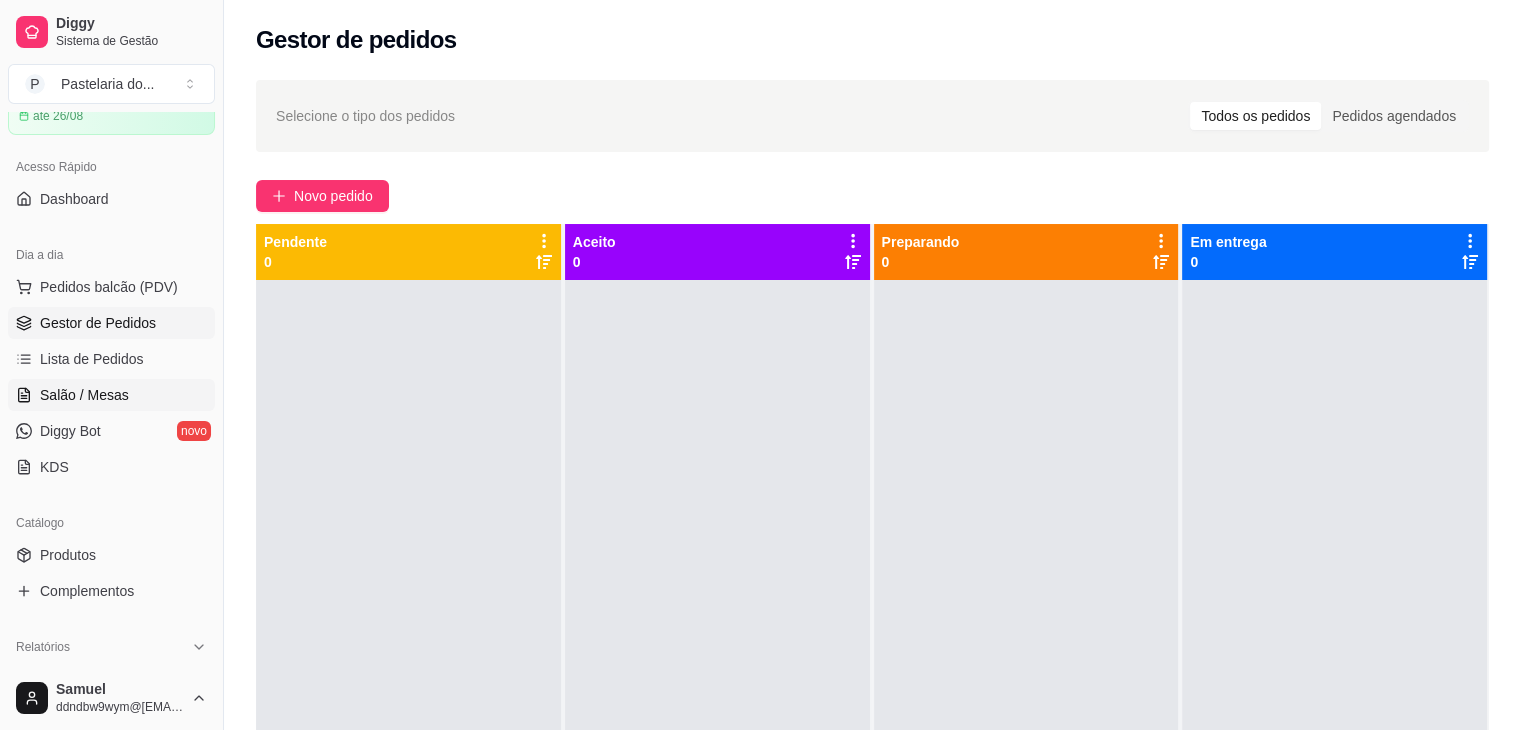click on "Salão / Mesas" at bounding box center [111, 395] 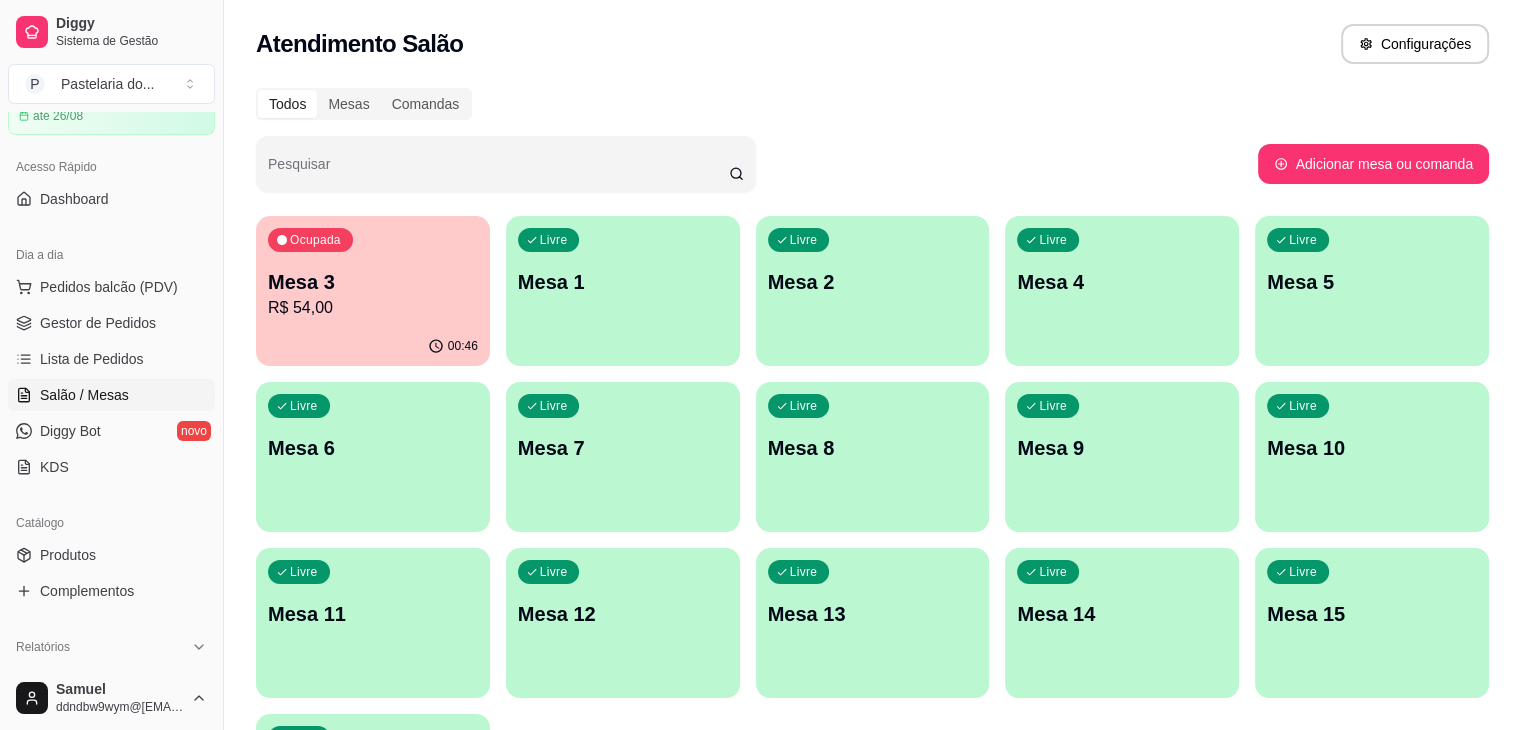 click on "Mesa 5" at bounding box center [1372, 282] 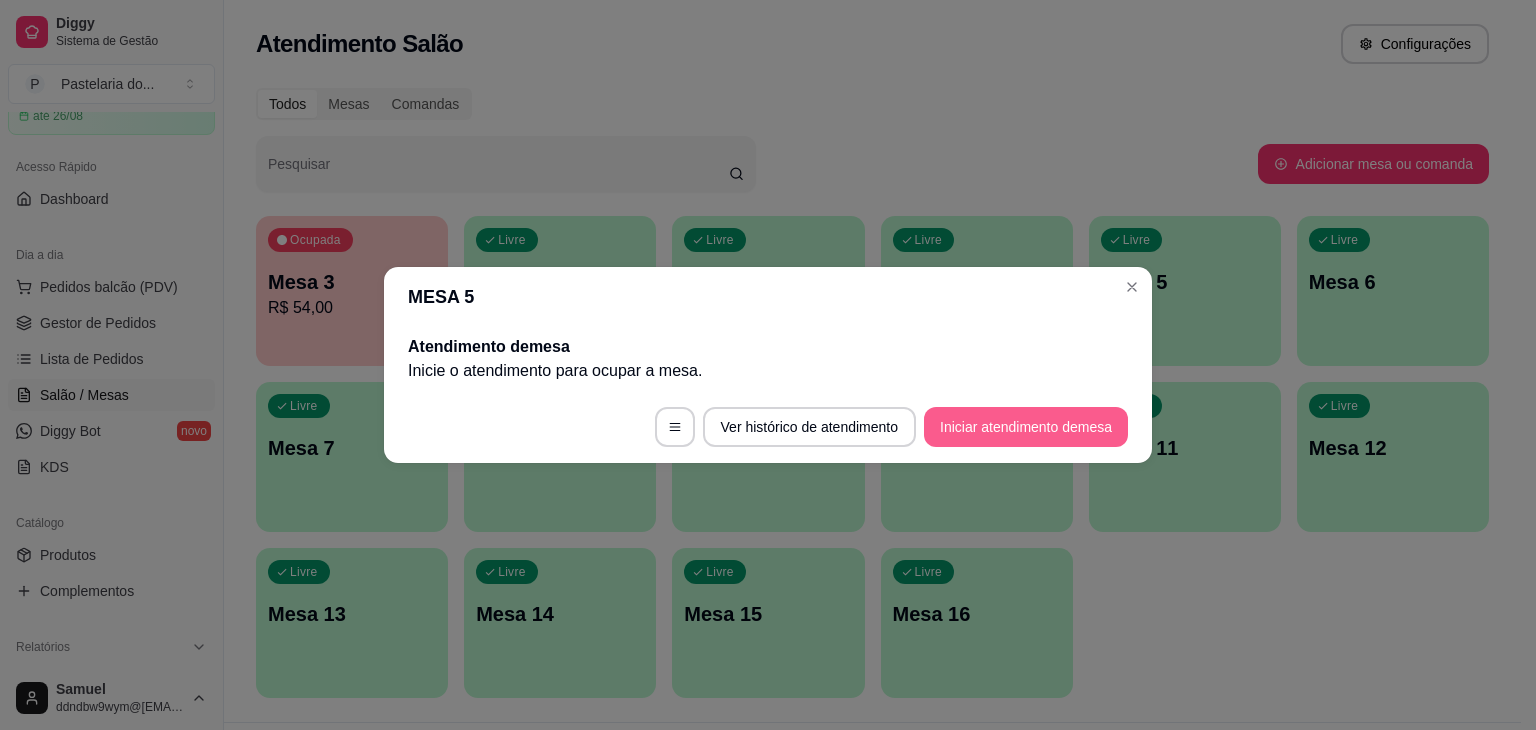 click on "Iniciar atendimento de  mesa" at bounding box center (1026, 427) 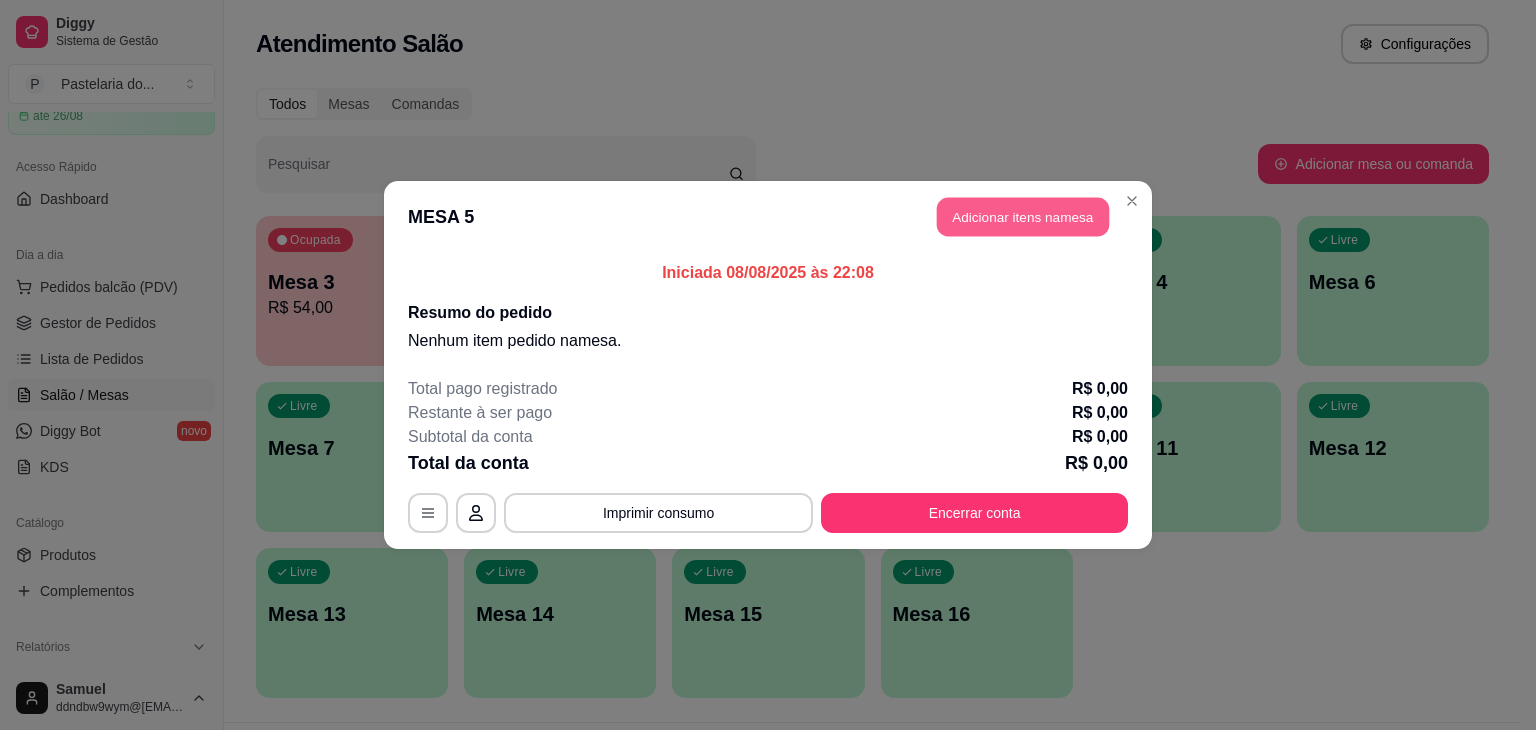 click on "Adicionar itens na  mesa" at bounding box center [1023, 217] 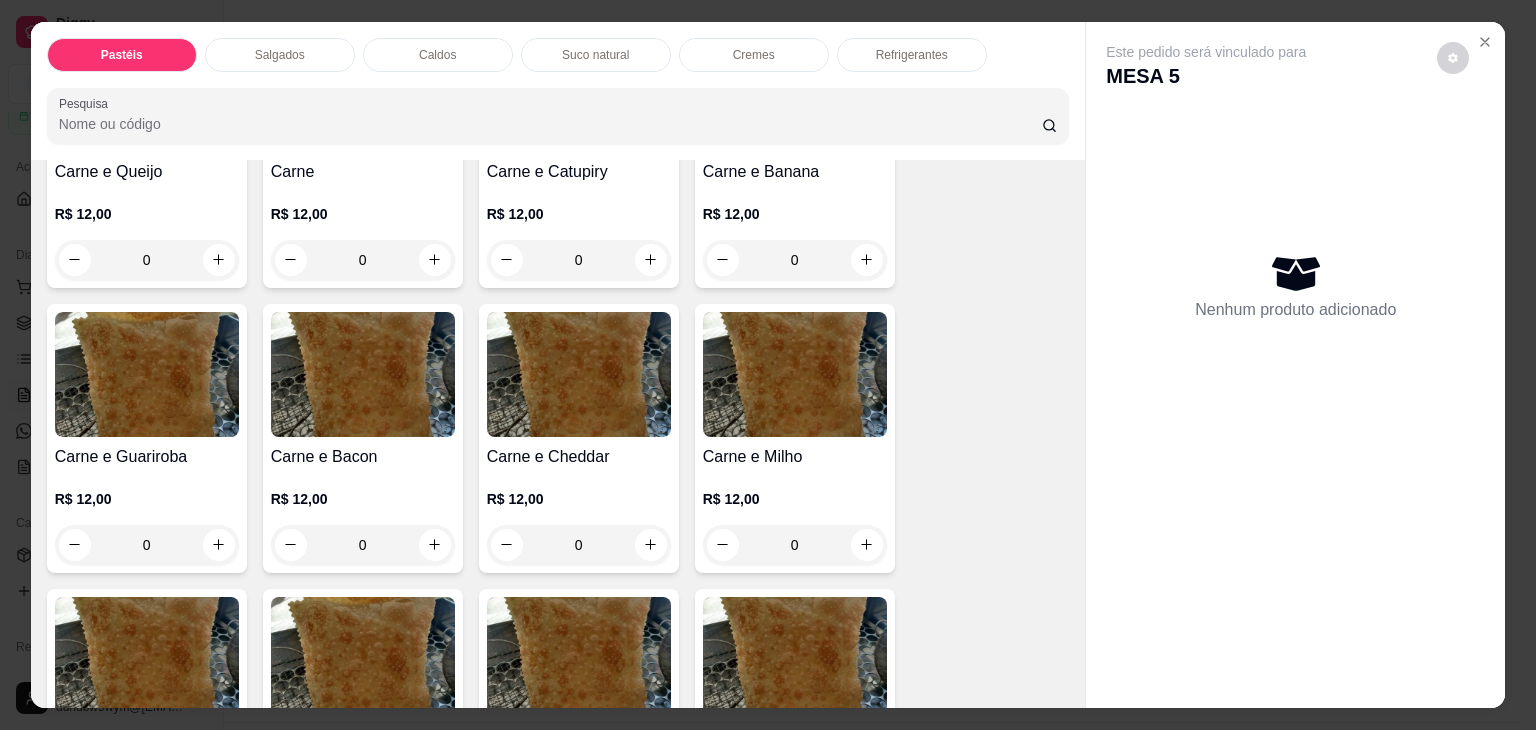 scroll, scrollTop: 300, scrollLeft: 0, axis: vertical 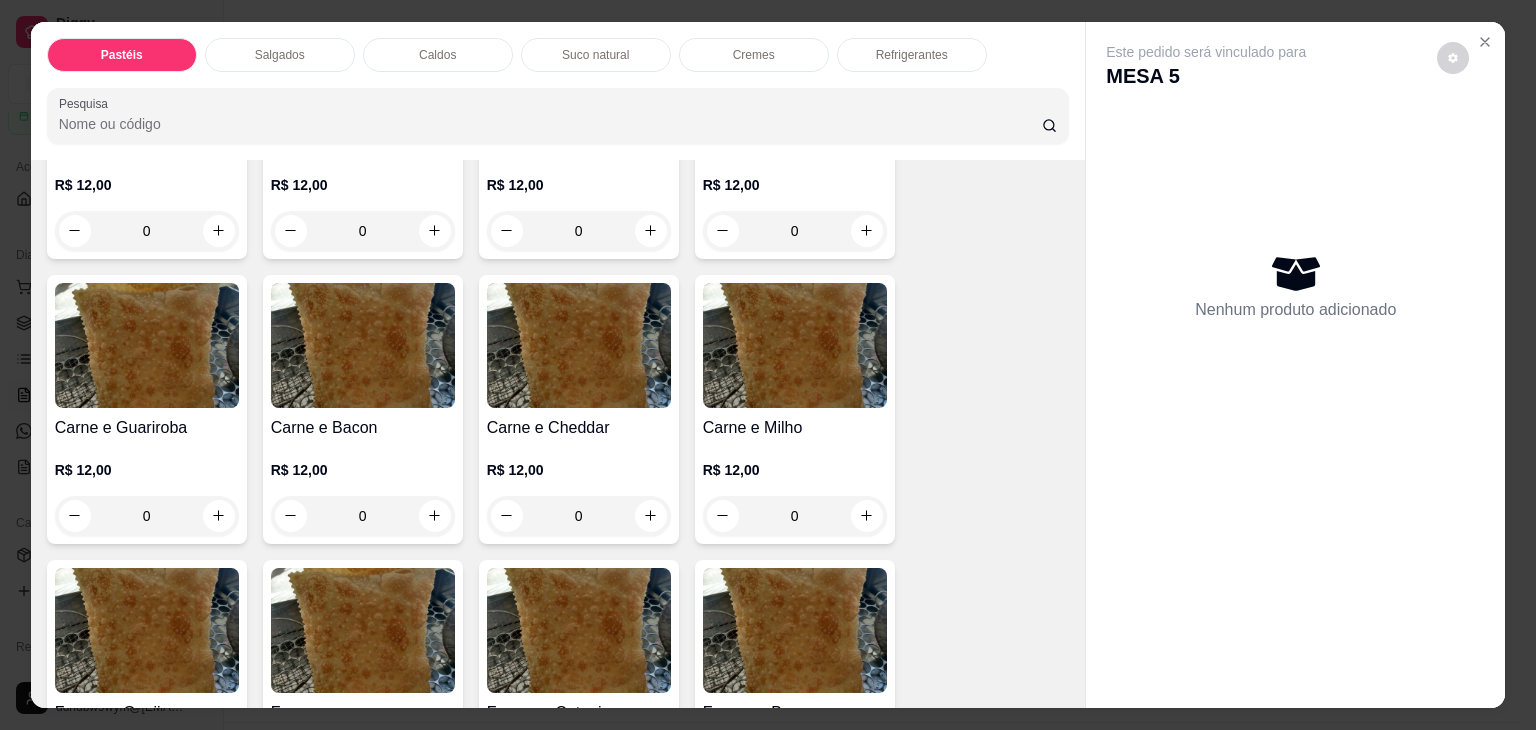 click on "0" at bounding box center (363, 516) 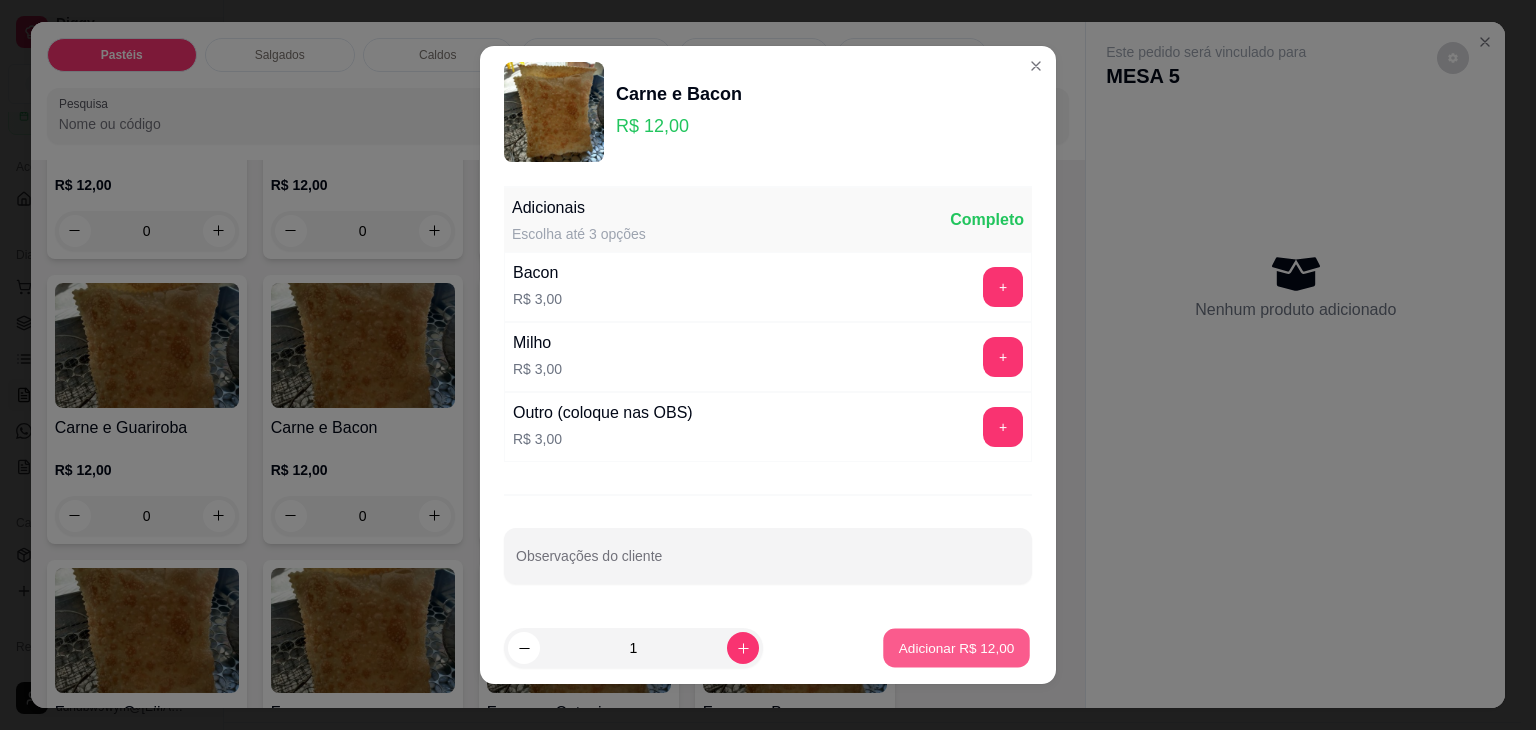 click on "Adicionar   R$ 12,00" at bounding box center (956, 648) 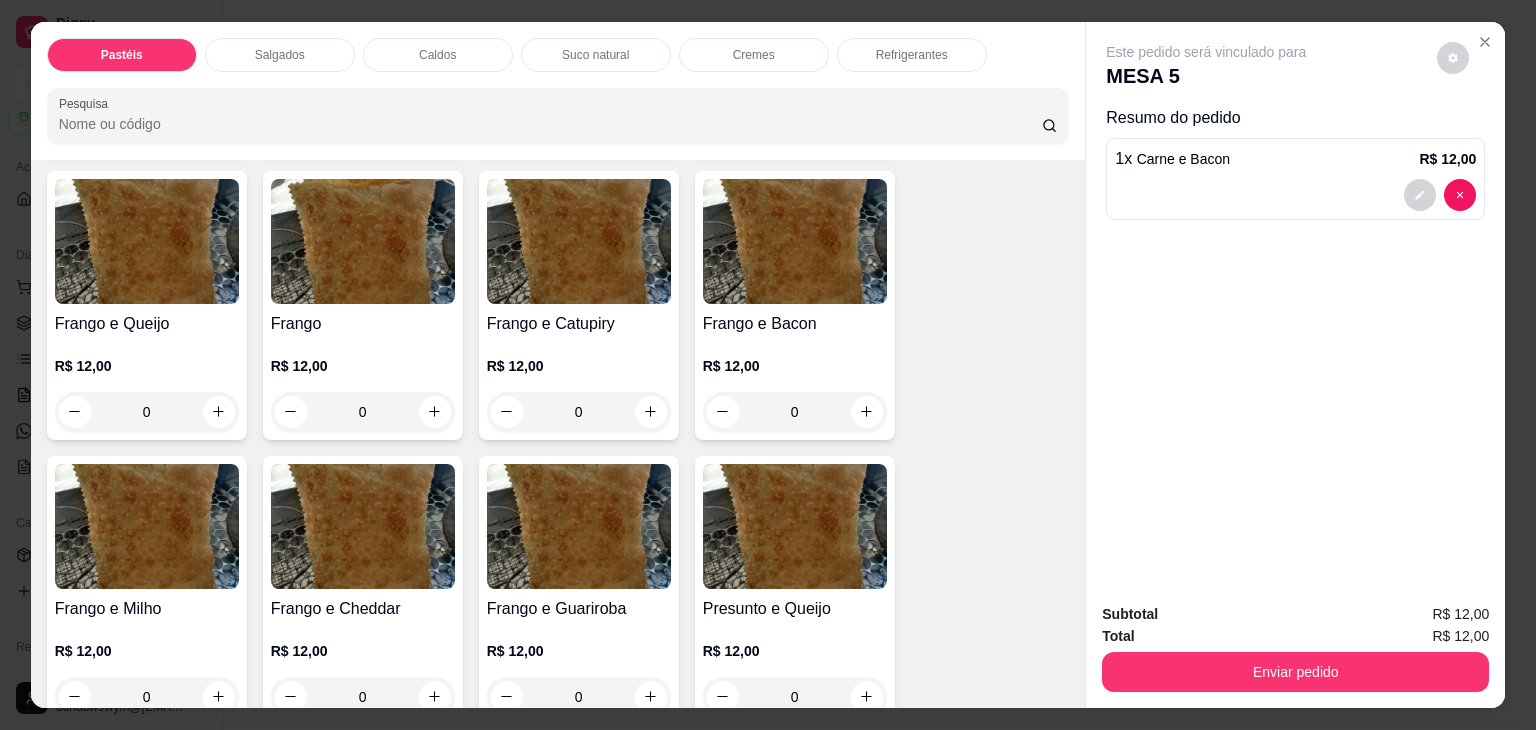 scroll, scrollTop: 700, scrollLeft: 0, axis: vertical 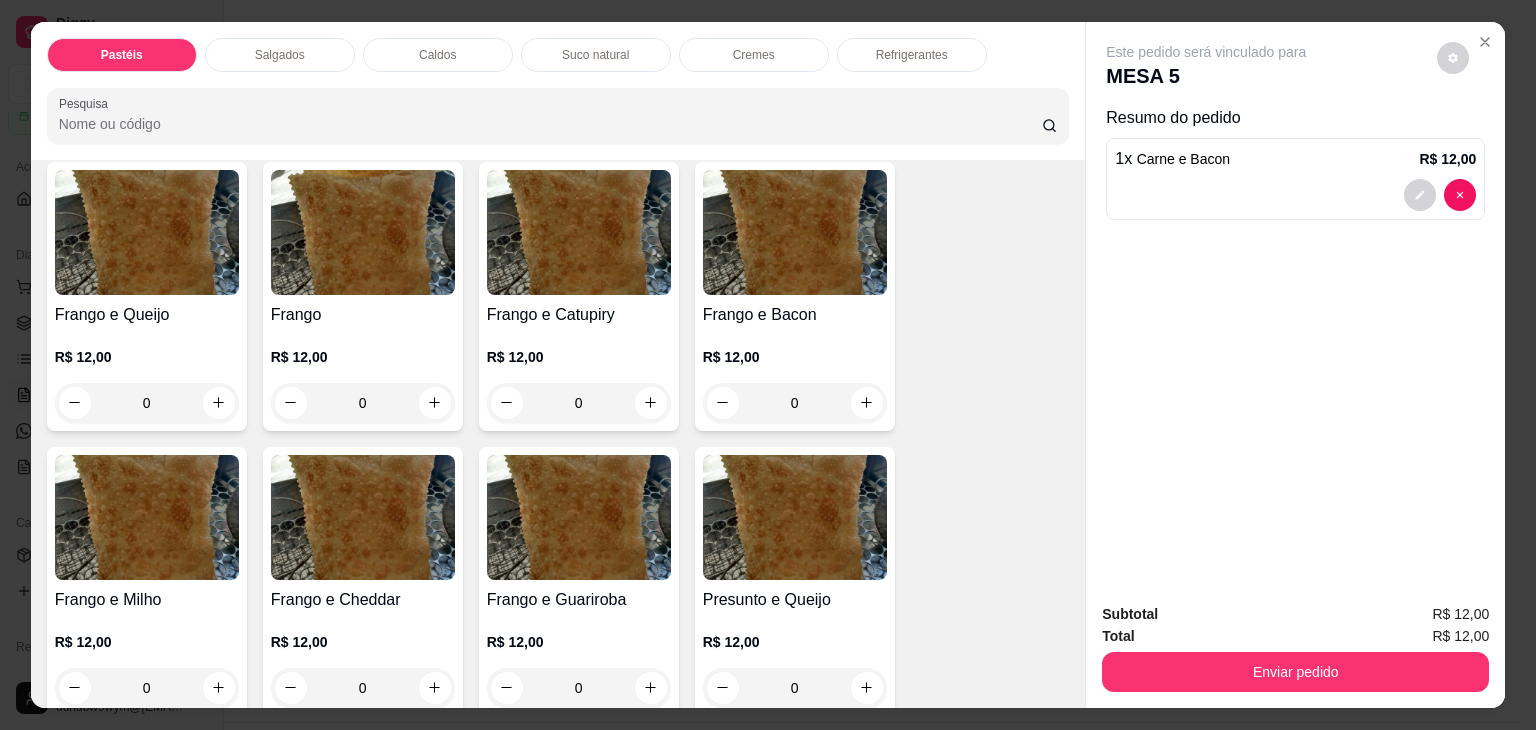 click on "0" at bounding box center [363, 688] 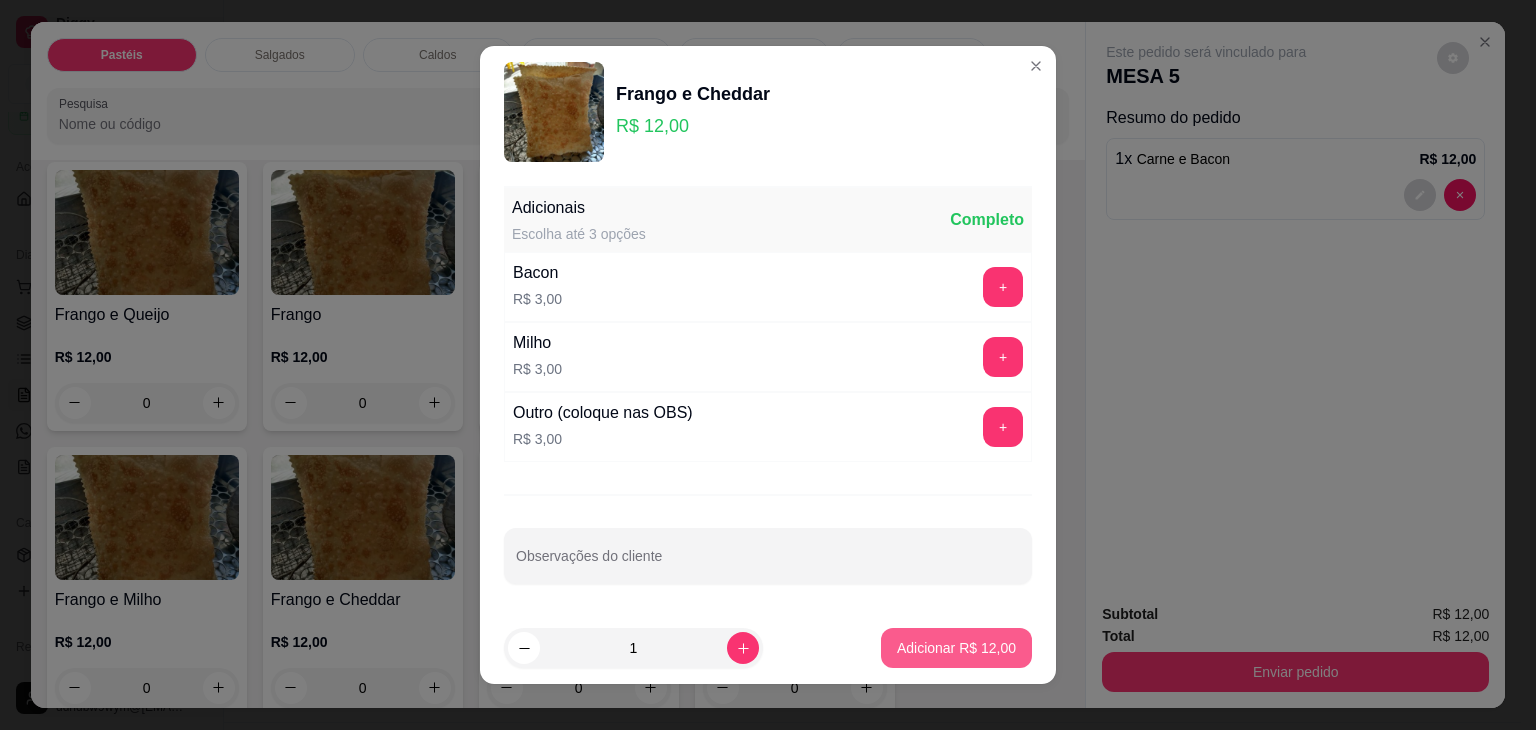 click on "Adicionar   R$ 12,00" at bounding box center (956, 648) 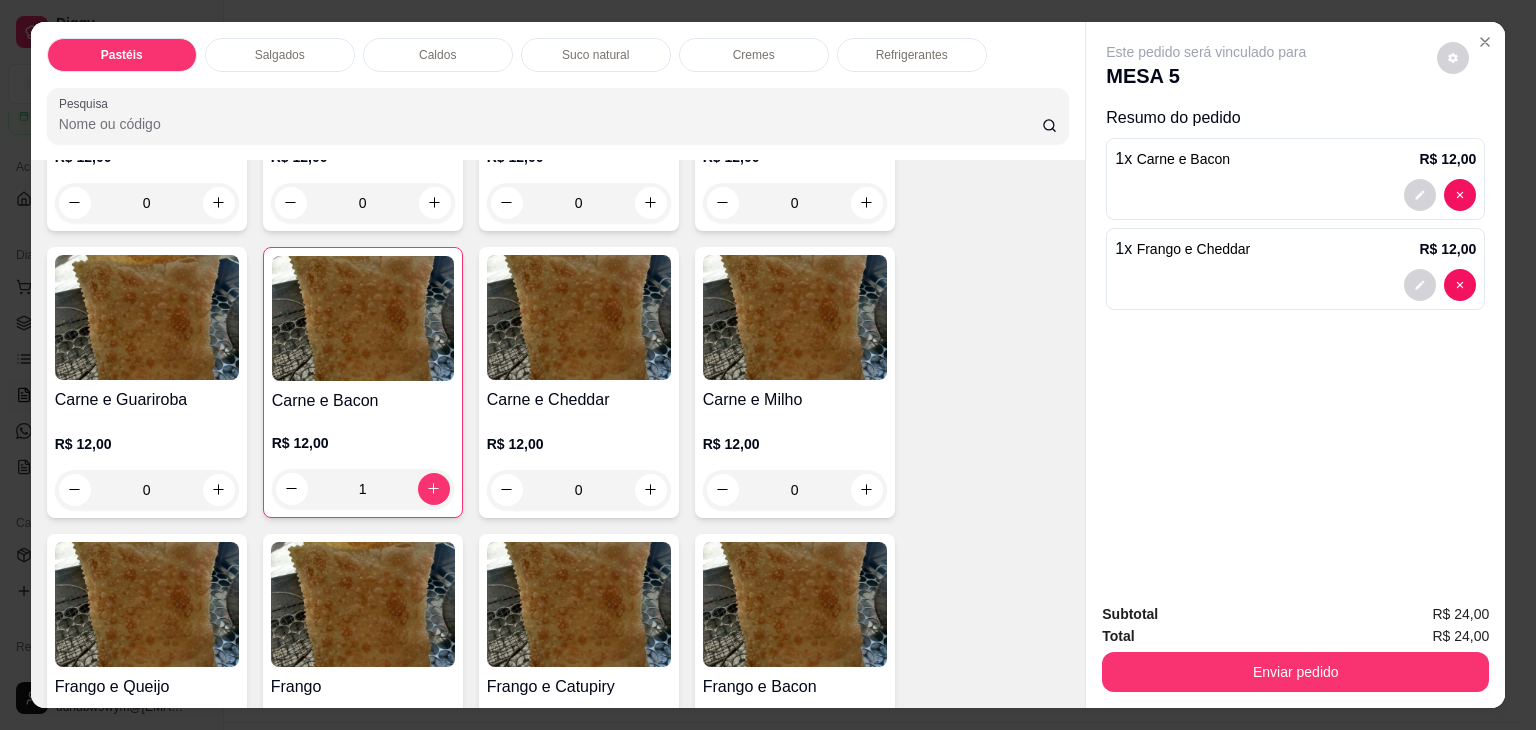 scroll, scrollTop: 100, scrollLeft: 0, axis: vertical 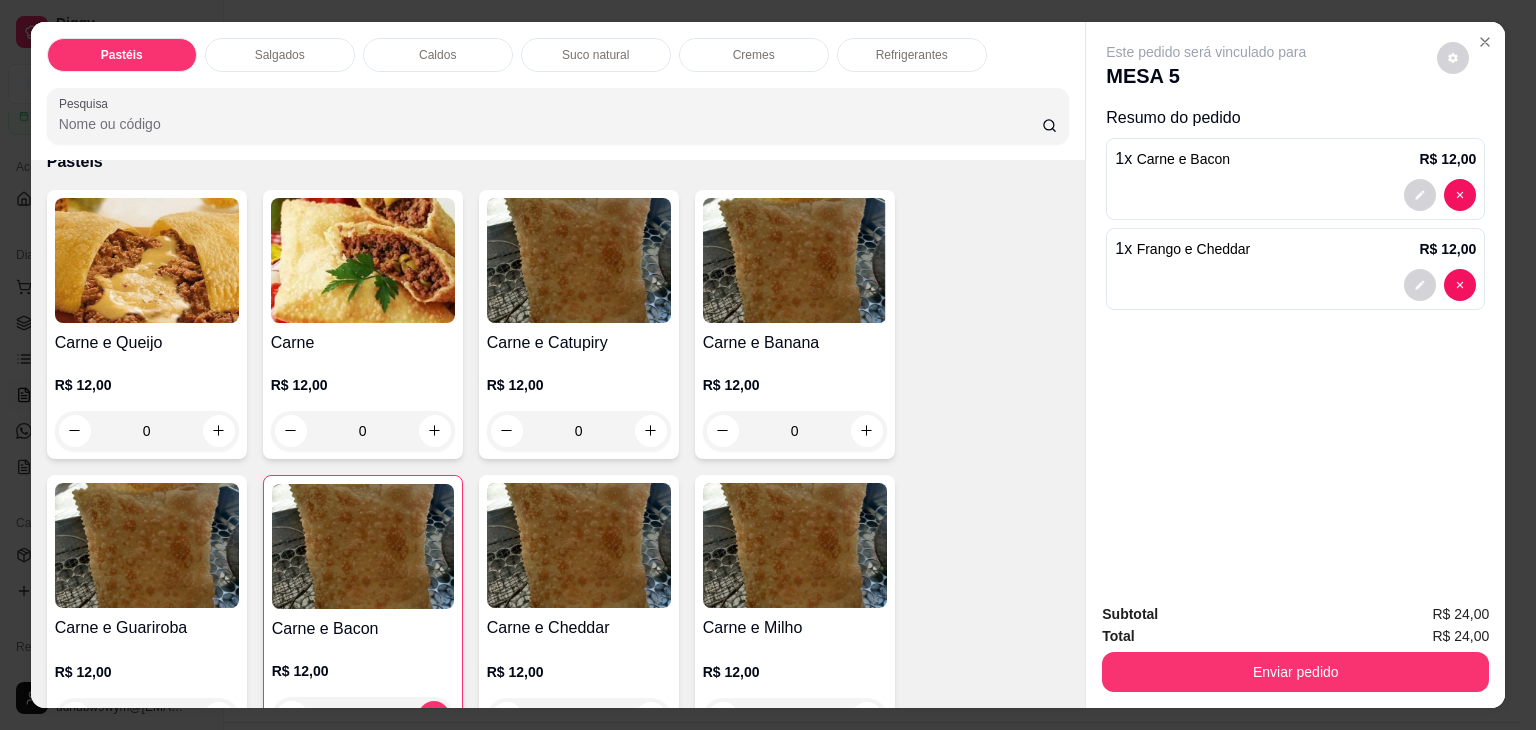 click on "0" at bounding box center (363, 431) 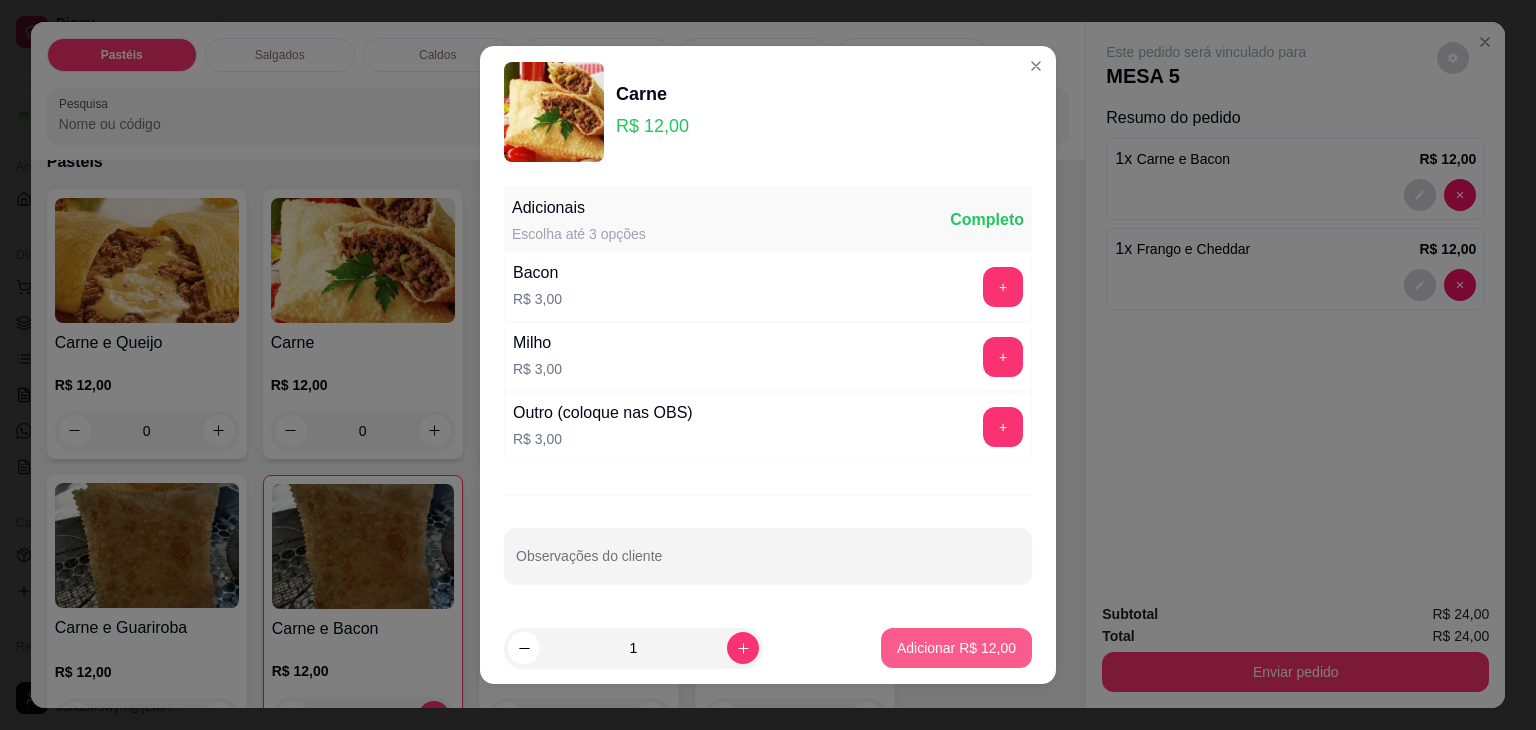click on "Adicionar   R$ 12,00" at bounding box center [956, 648] 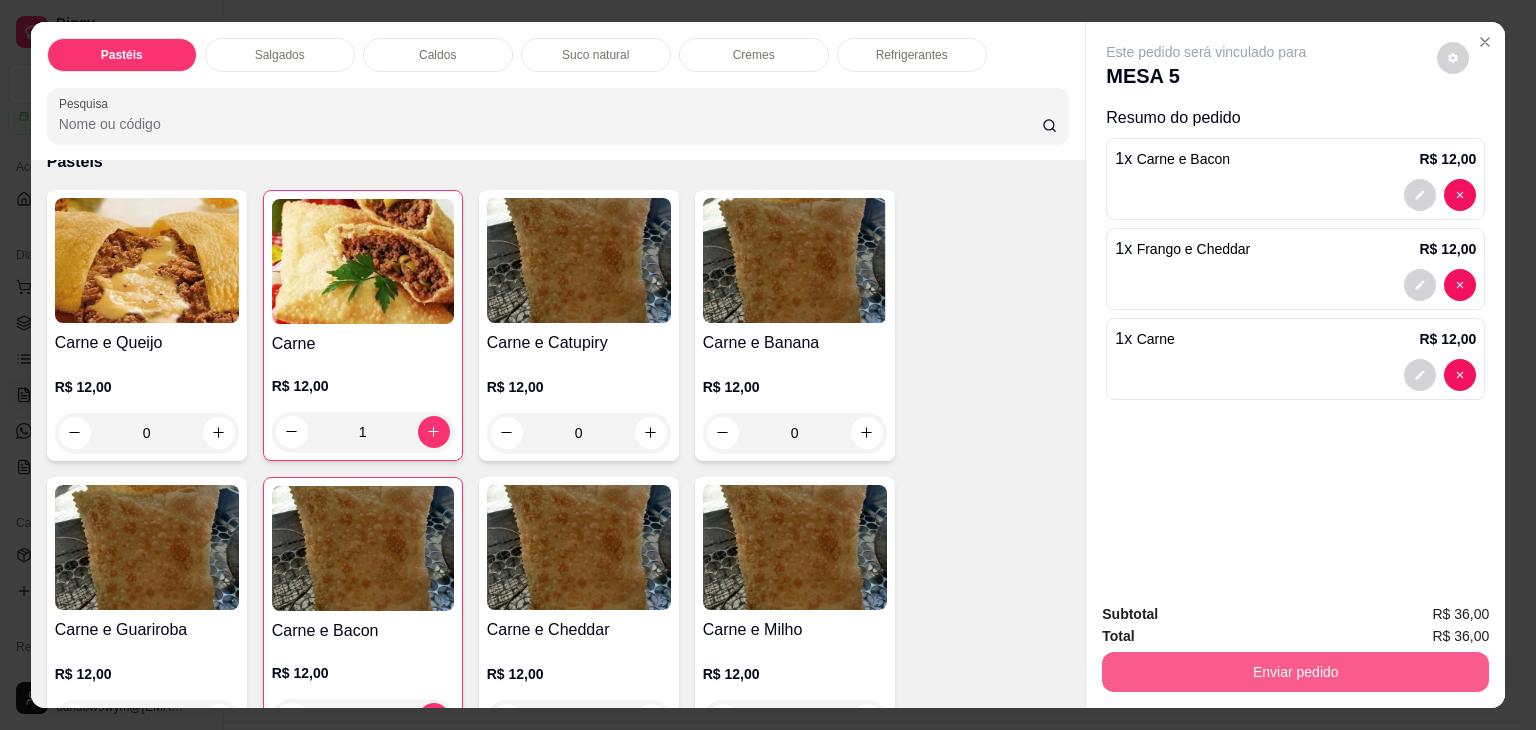 click on "Enviar pedido" at bounding box center (1295, 672) 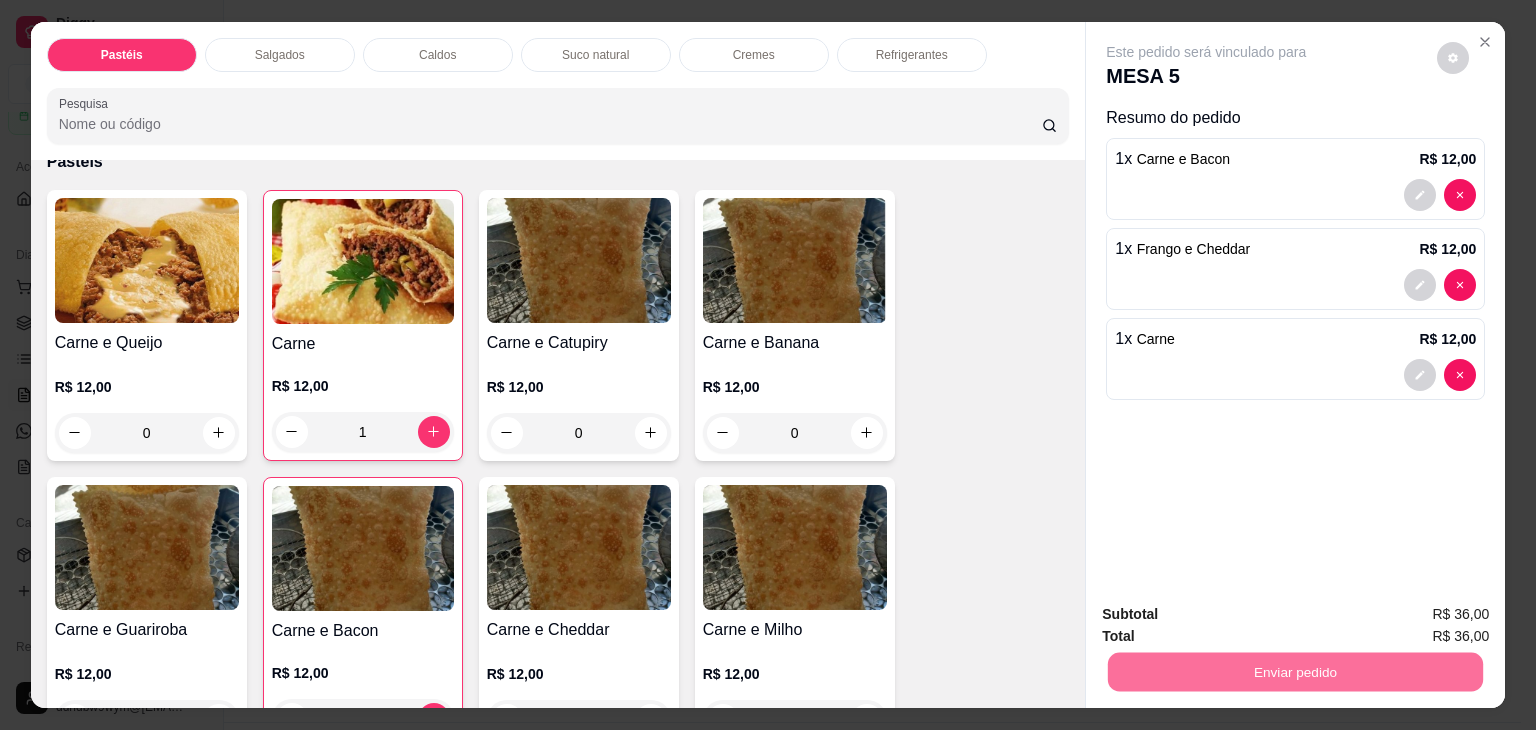 click at bounding box center (1295, 375) 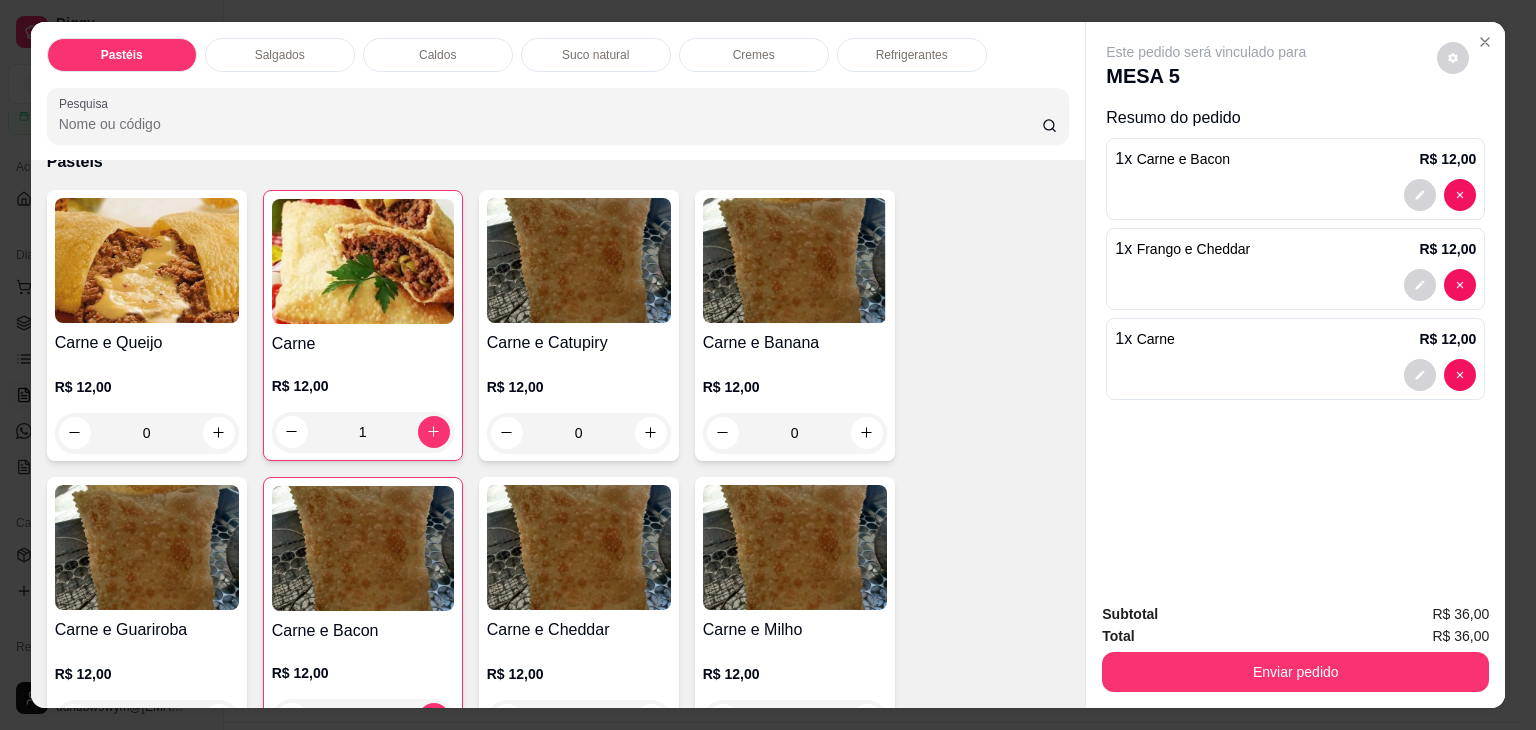 click on "Refrigerantes" at bounding box center [912, 55] 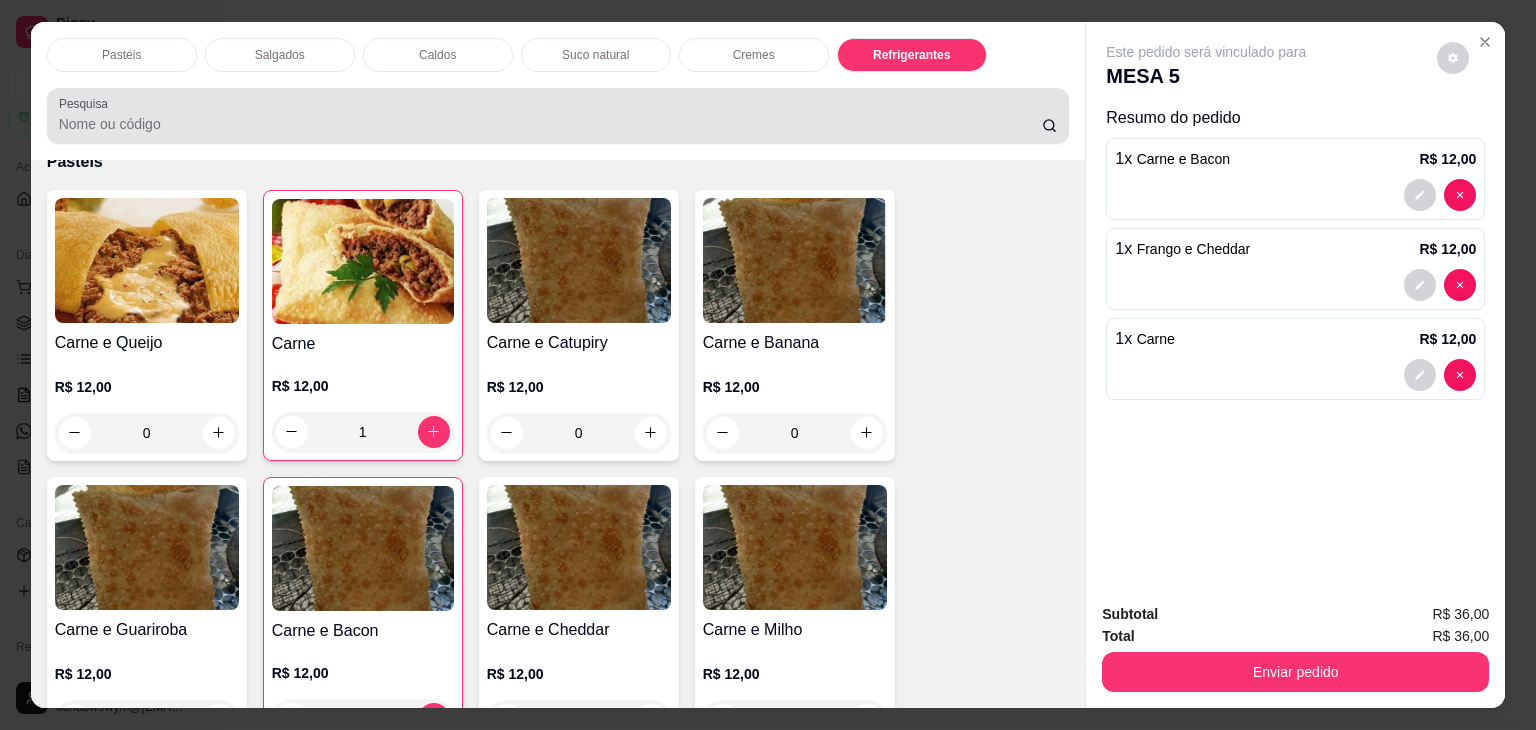 scroll, scrollTop: 5235, scrollLeft: 0, axis: vertical 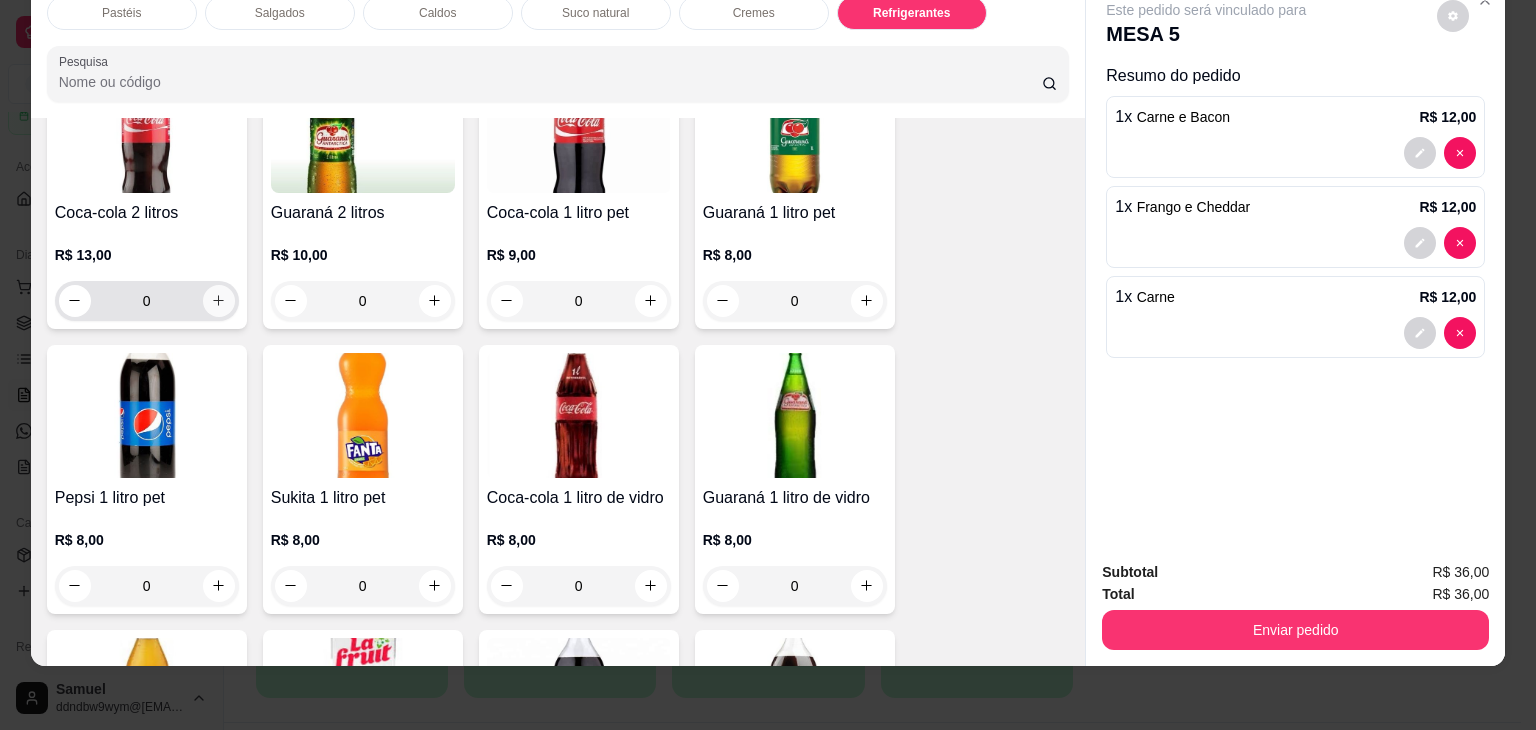 click at bounding box center [219, 301] 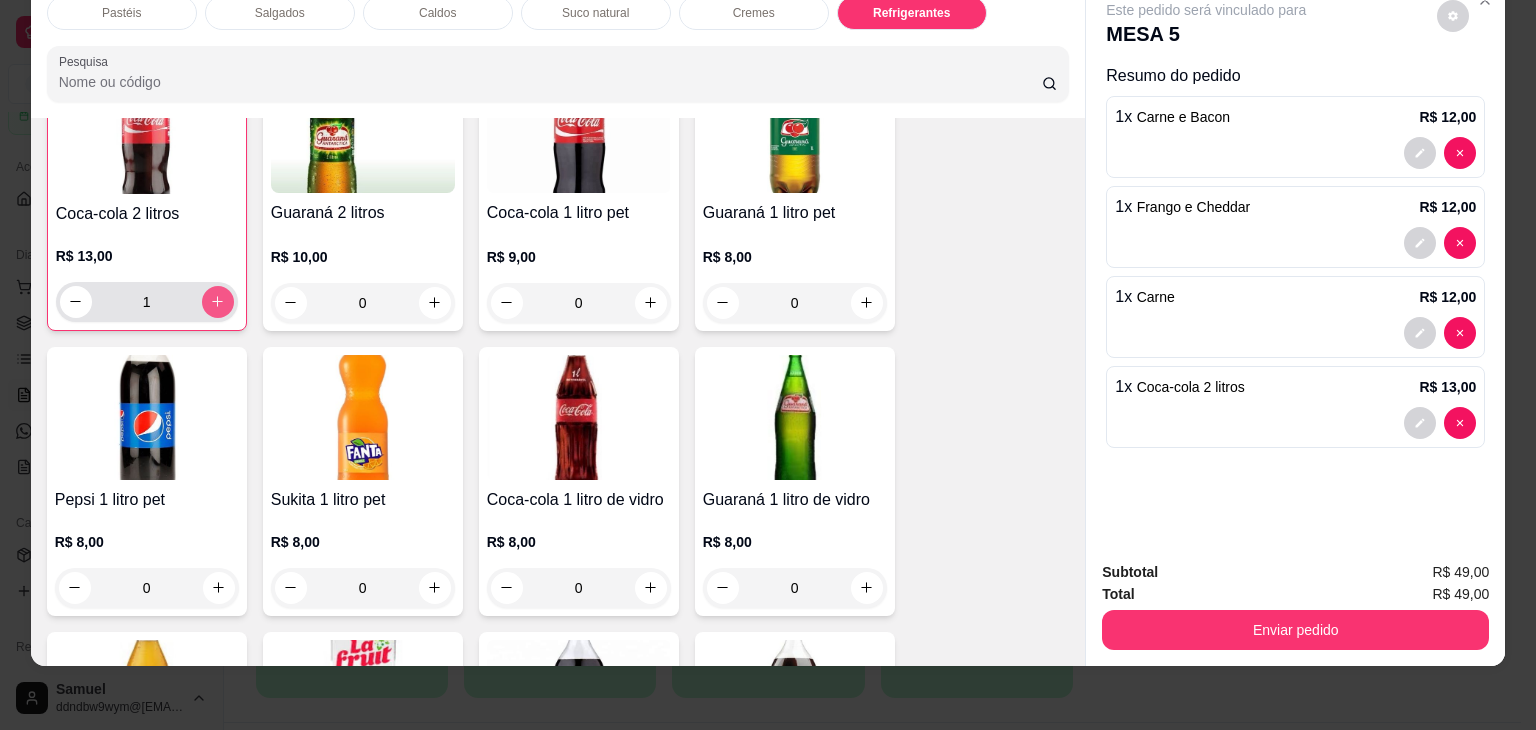 scroll, scrollTop: 5336, scrollLeft: 0, axis: vertical 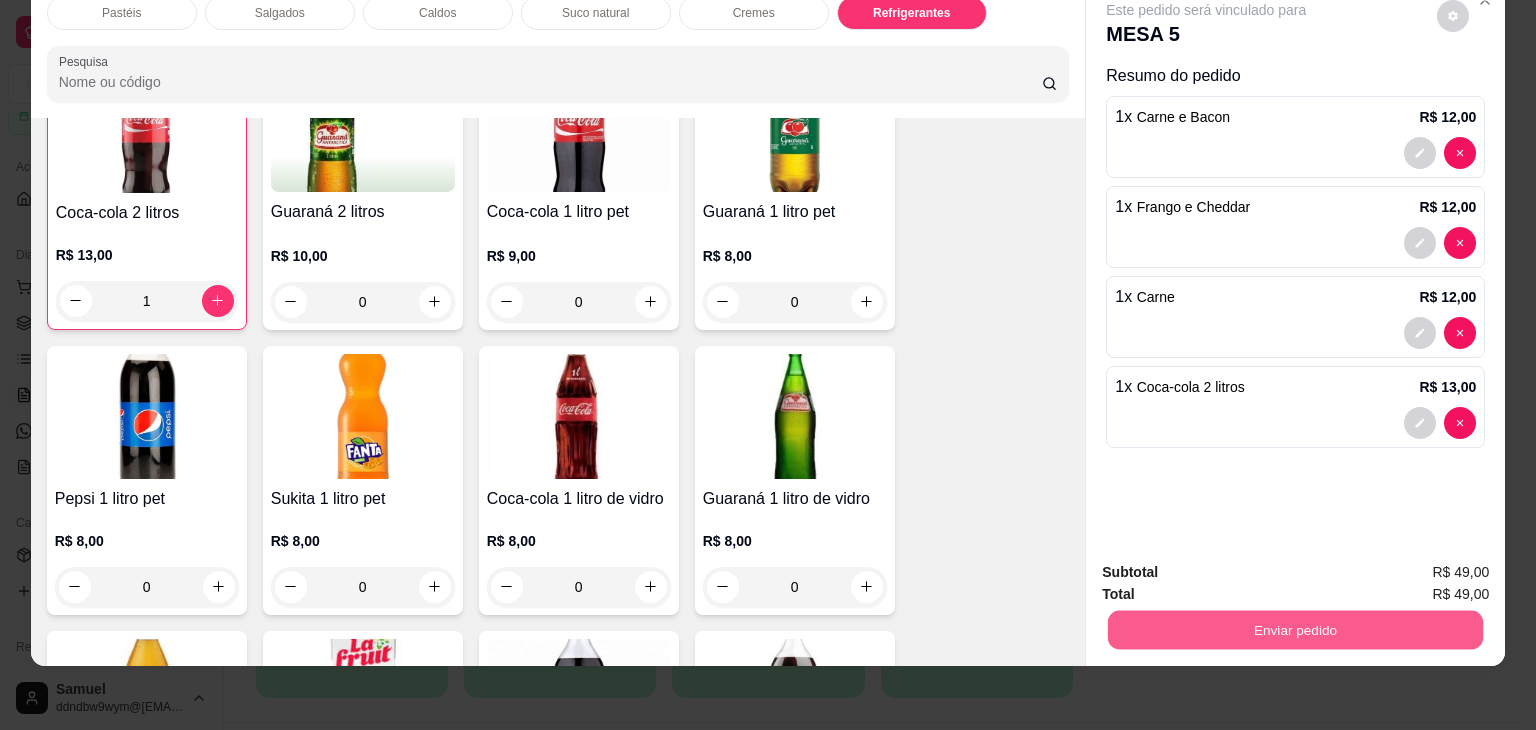 click on "Enviar pedido" at bounding box center [1295, 630] 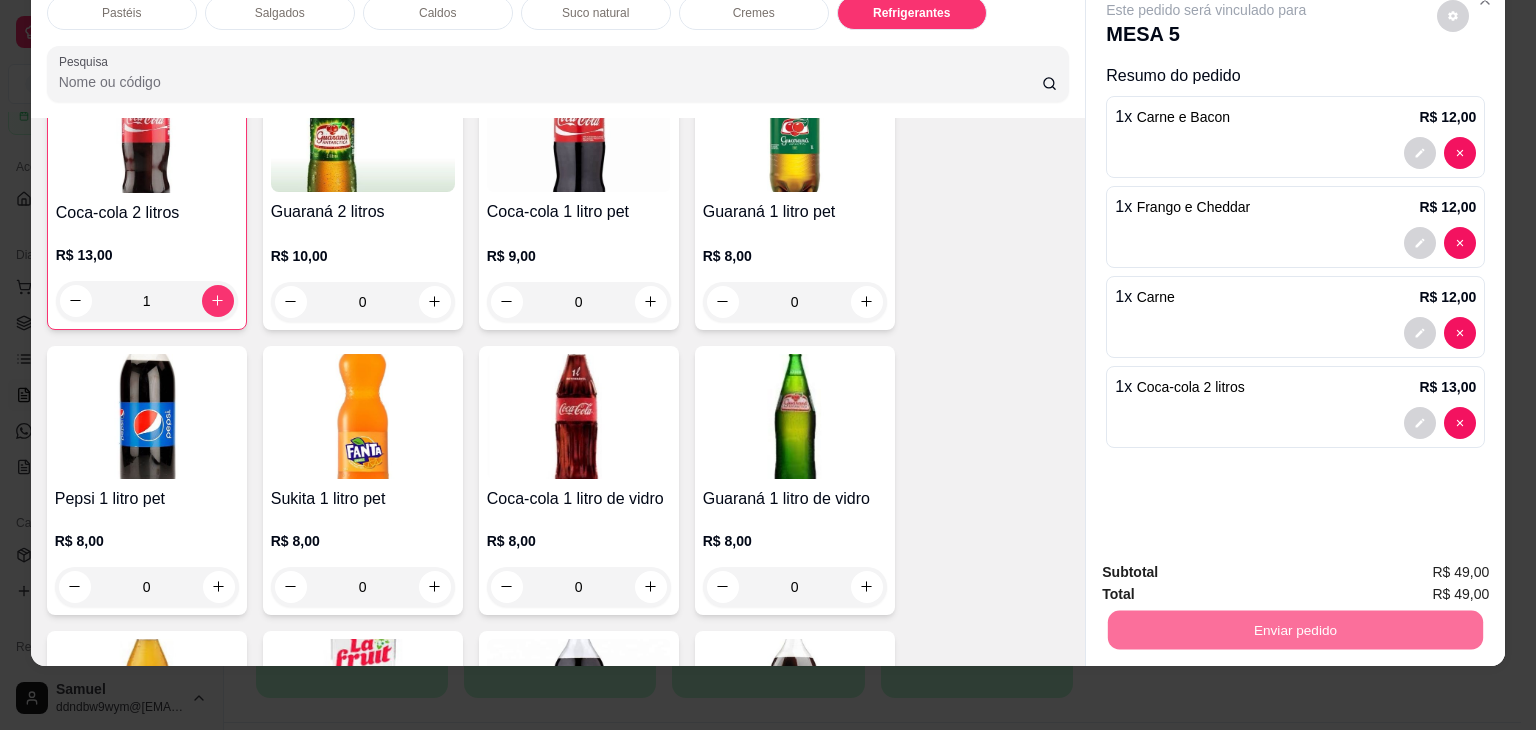 click on "Não registrar e enviar pedido" at bounding box center (1229, 565) 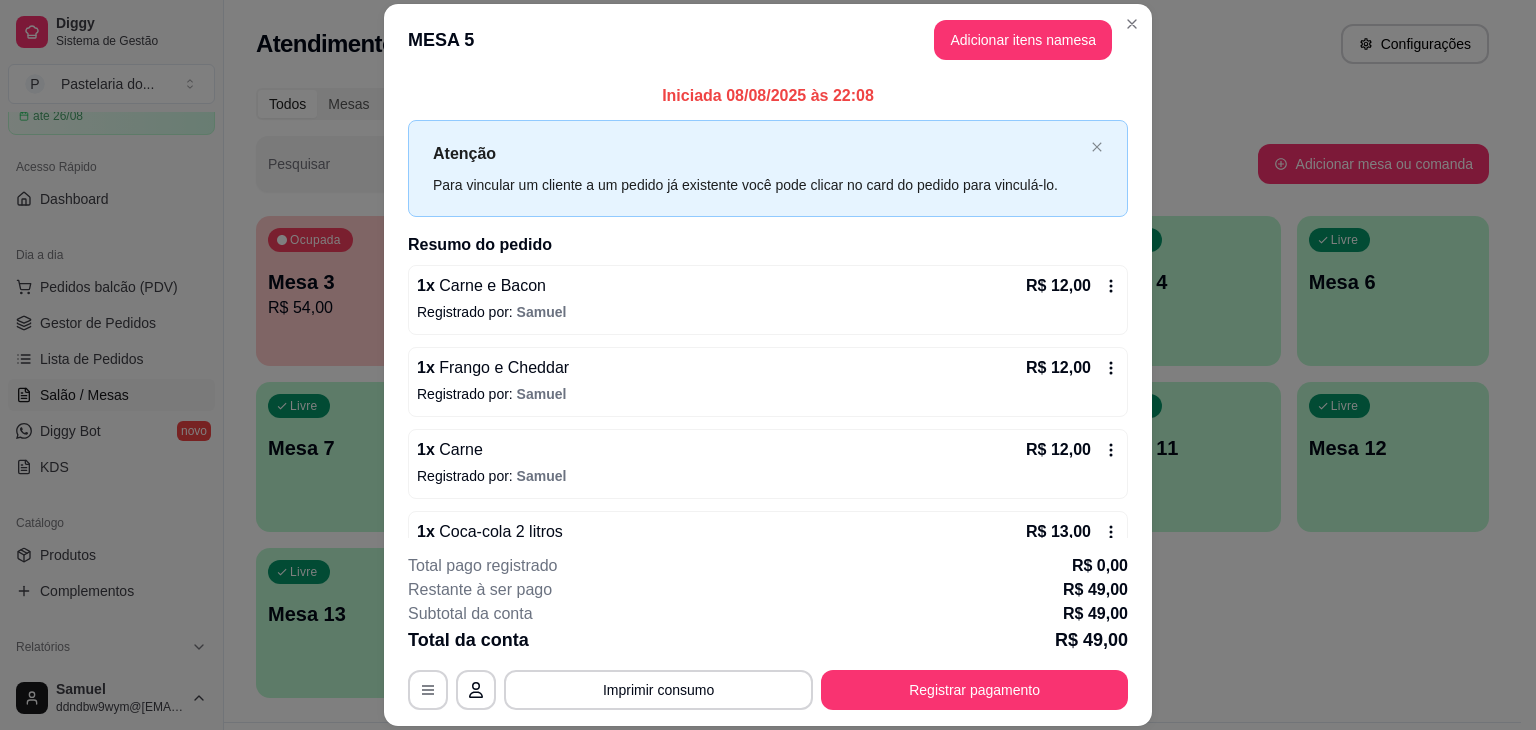 drag, startPoint x: 1535, startPoint y: 215, endPoint x: 1502, endPoint y: 113, distance: 107.205414 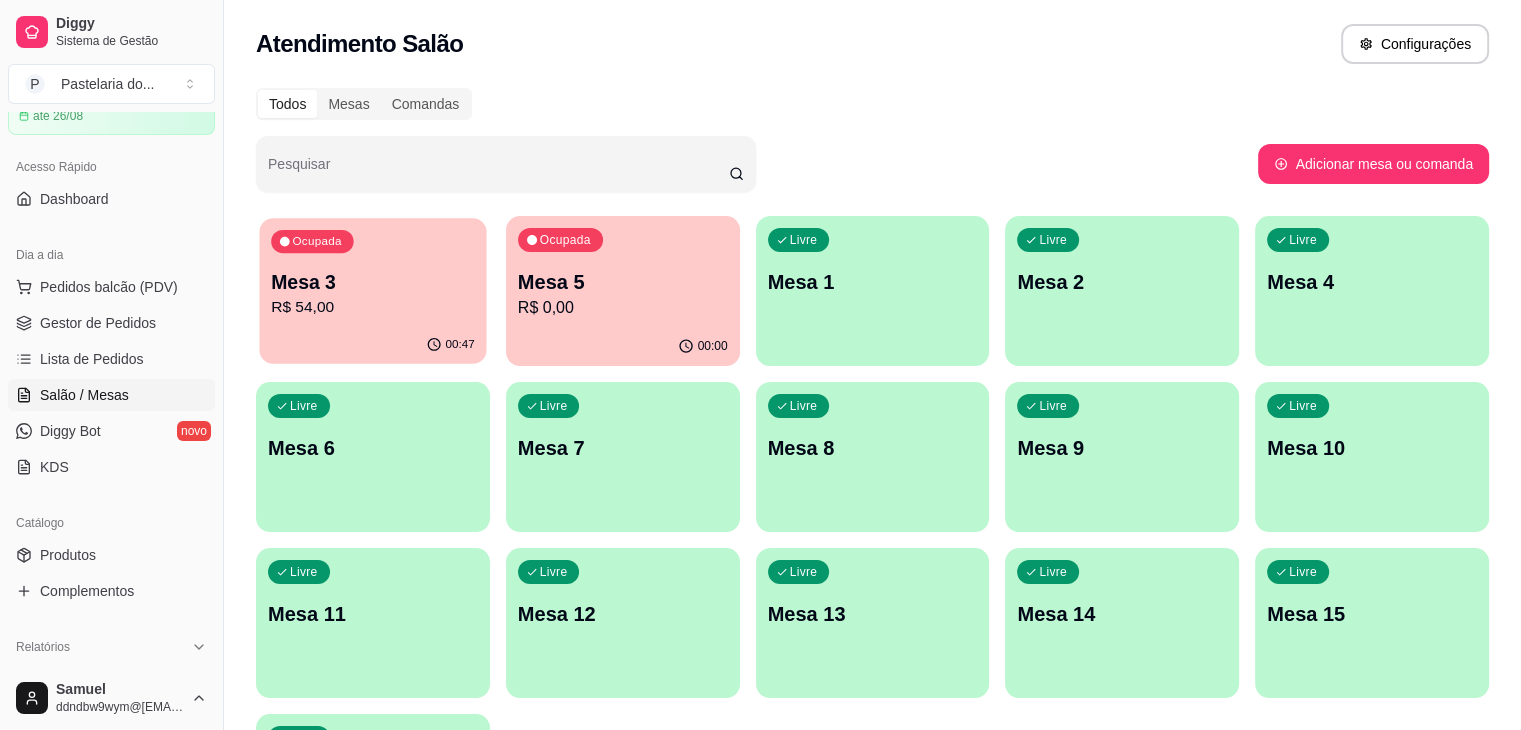 click on "R$ 54,00" at bounding box center (373, 307) 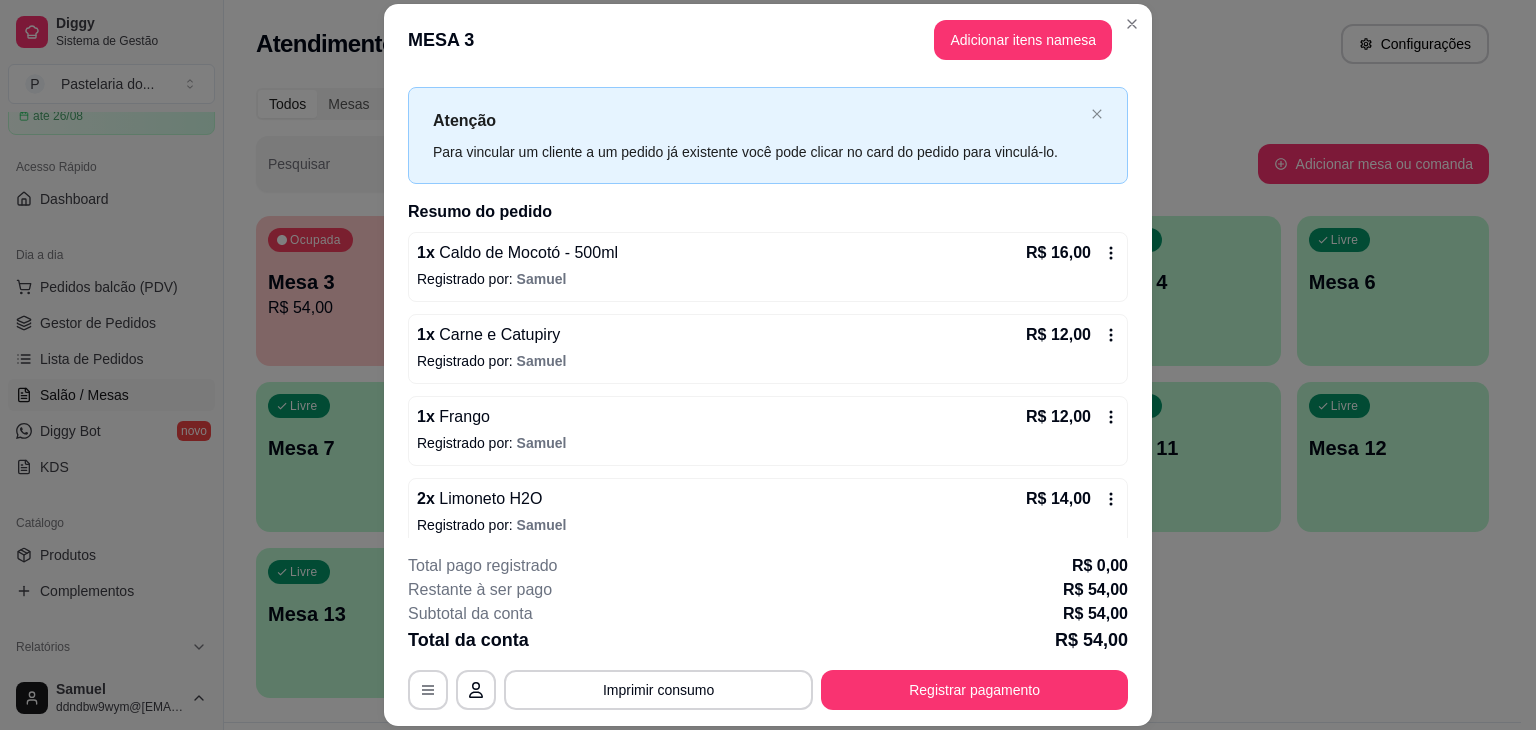 scroll, scrollTop: 48, scrollLeft: 0, axis: vertical 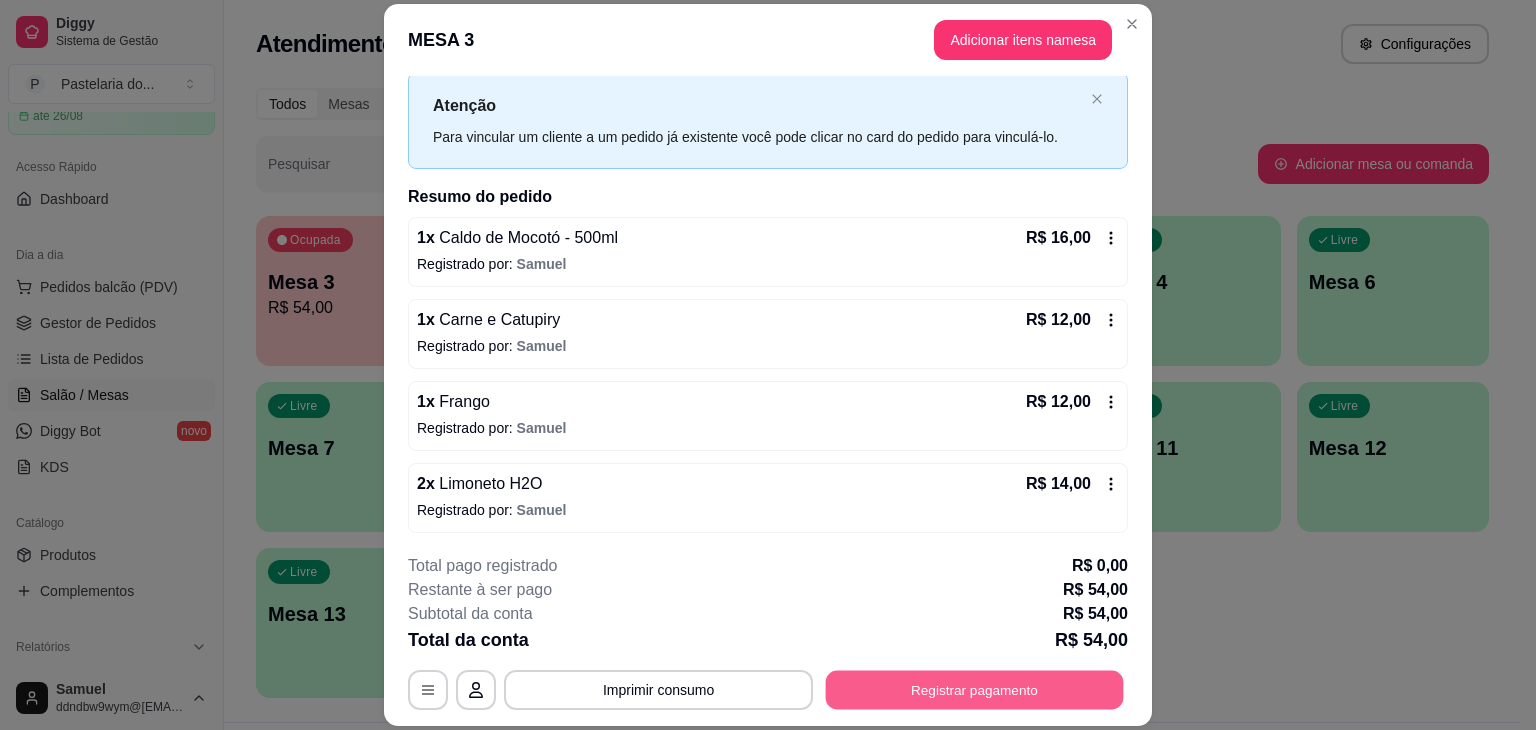 click on "Registrar pagamento" at bounding box center [975, 690] 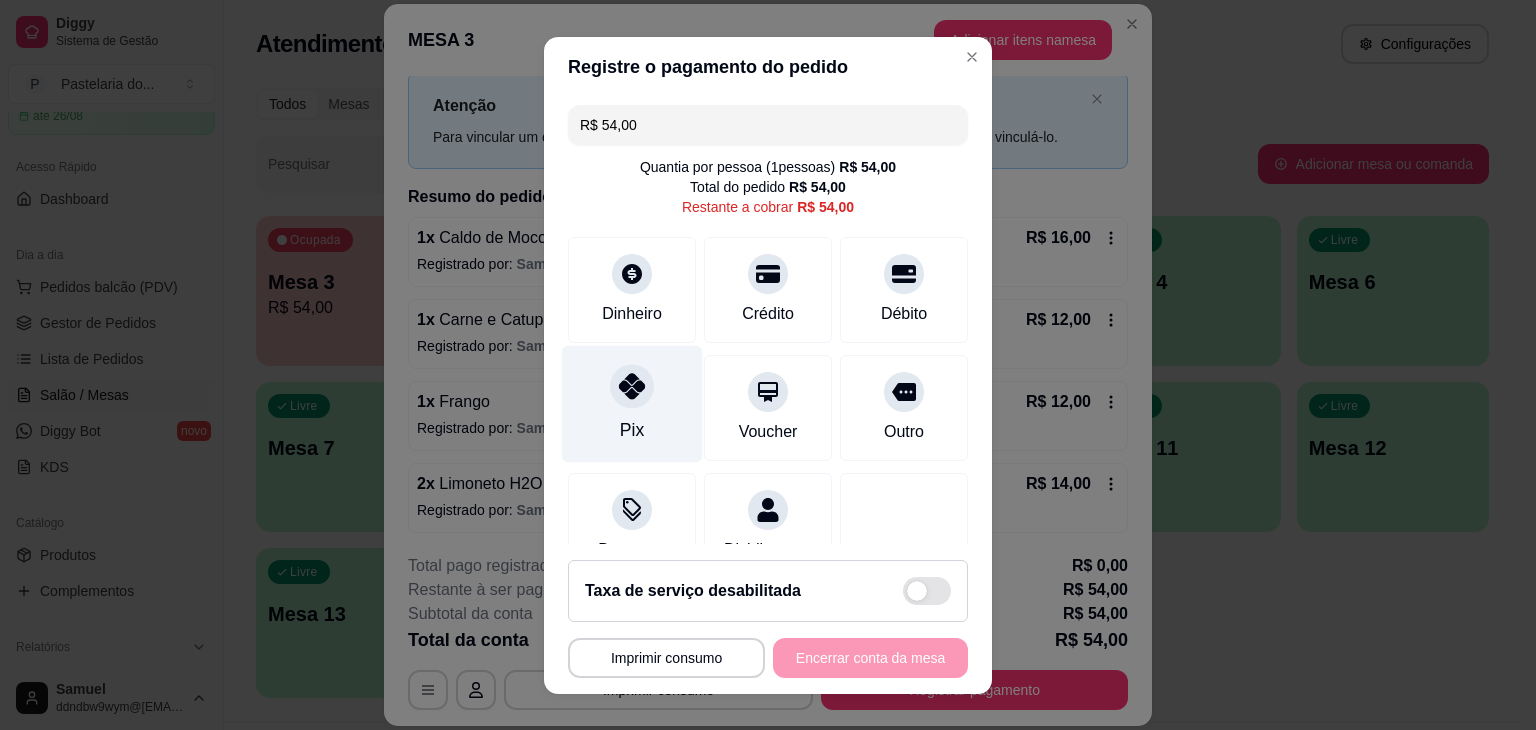 click on "Pix" at bounding box center (632, 403) 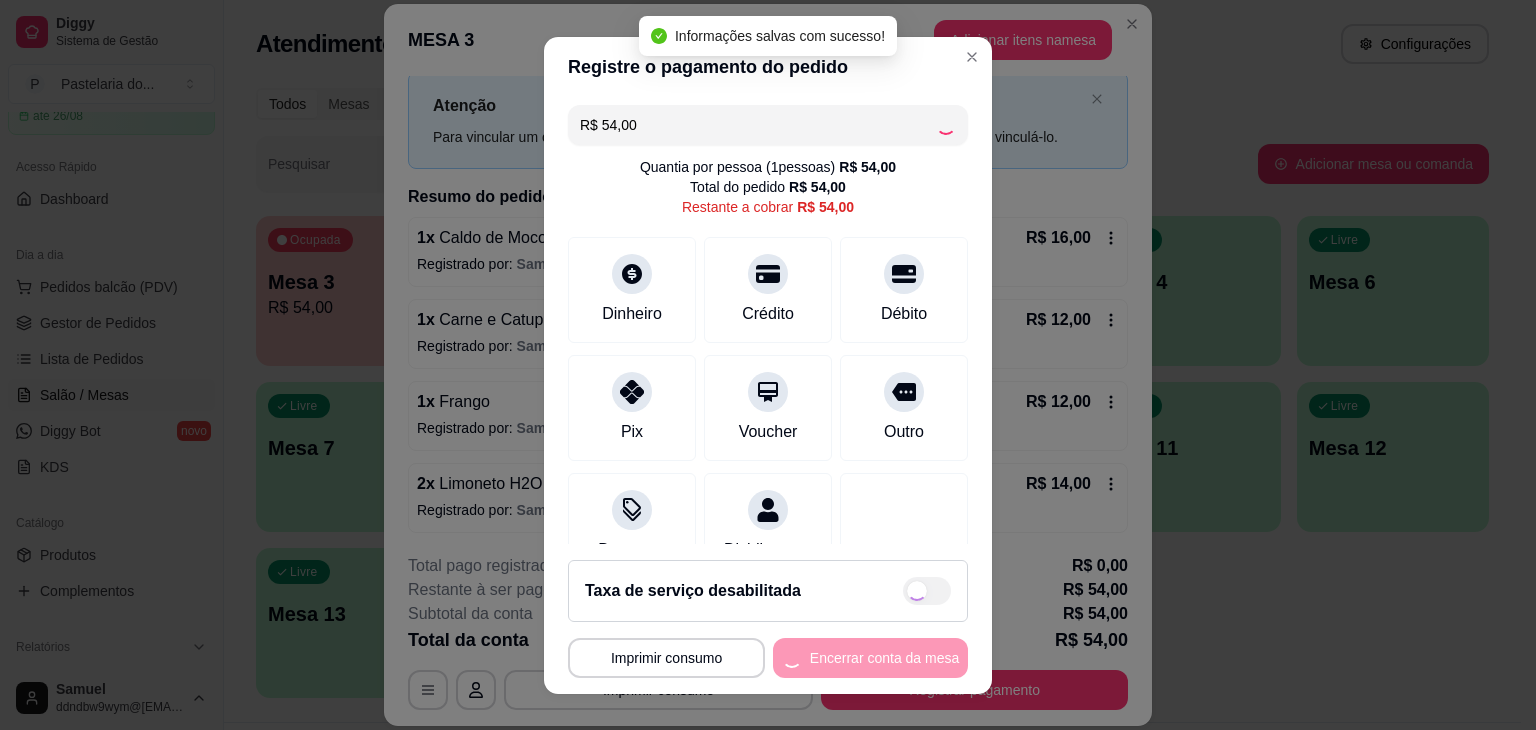 type on "R$ 0,00" 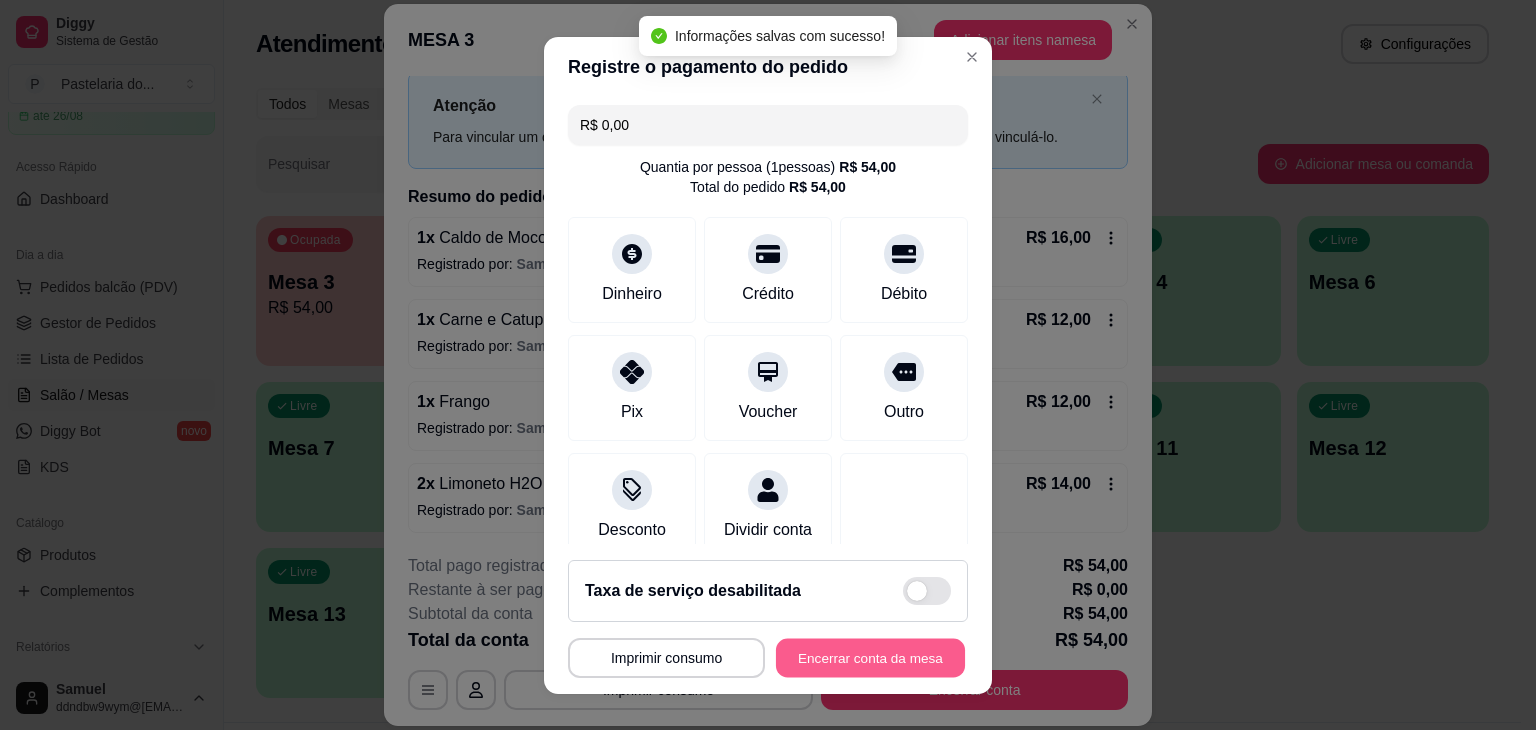 click on "Encerrar conta da mesa" at bounding box center [870, 657] 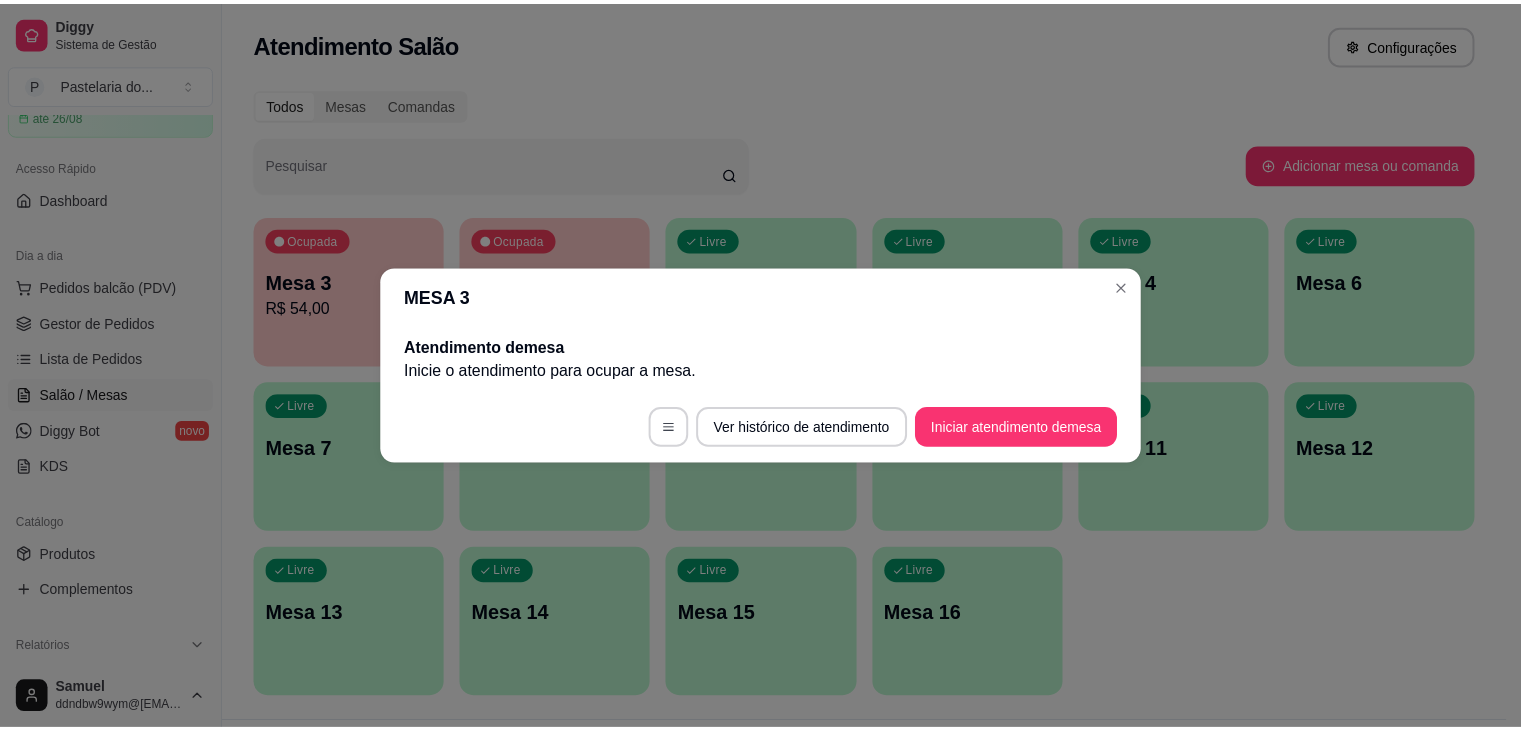 scroll, scrollTop: 0, scrollLeft: 0, axis: both 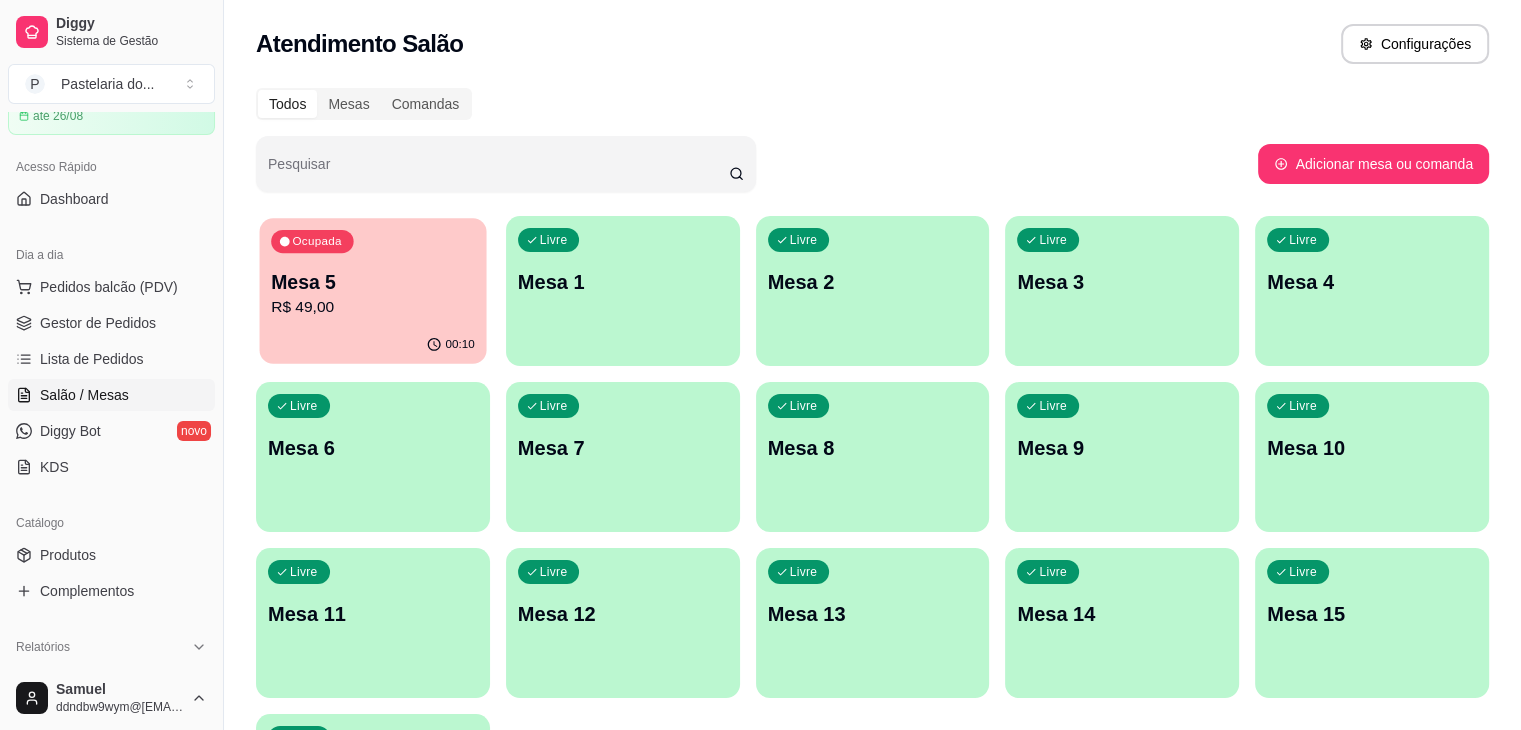 click on "R$ 49,00" at bounding box center (373, 307) 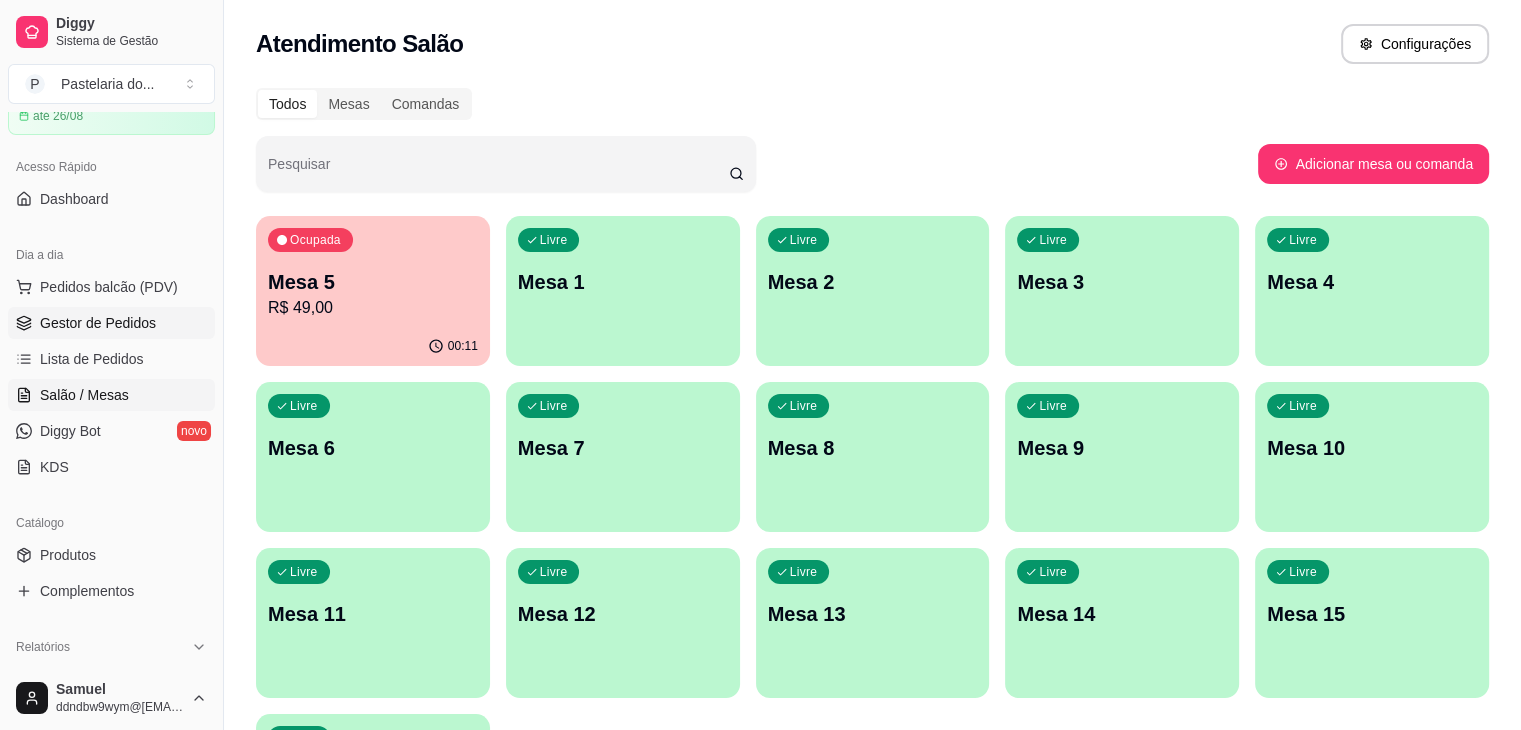 click on "Gestor de Pedidos" at bounding box center (98, 323) 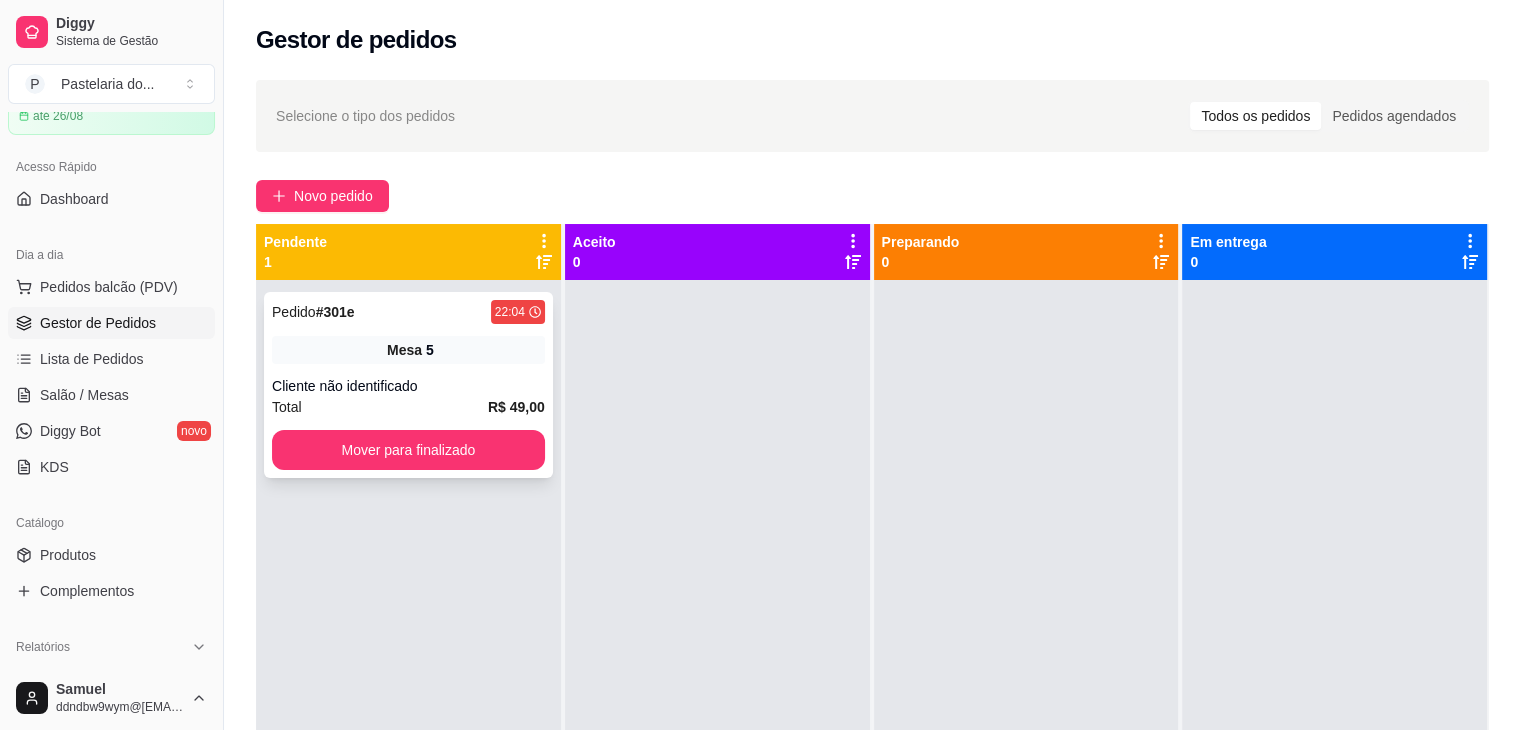 click on "Pedido # 301e 22:04 Mesa 5 Cliente não identificado Total R$ 49,00 Mover para finalizado" at bounding box center [408, 385] 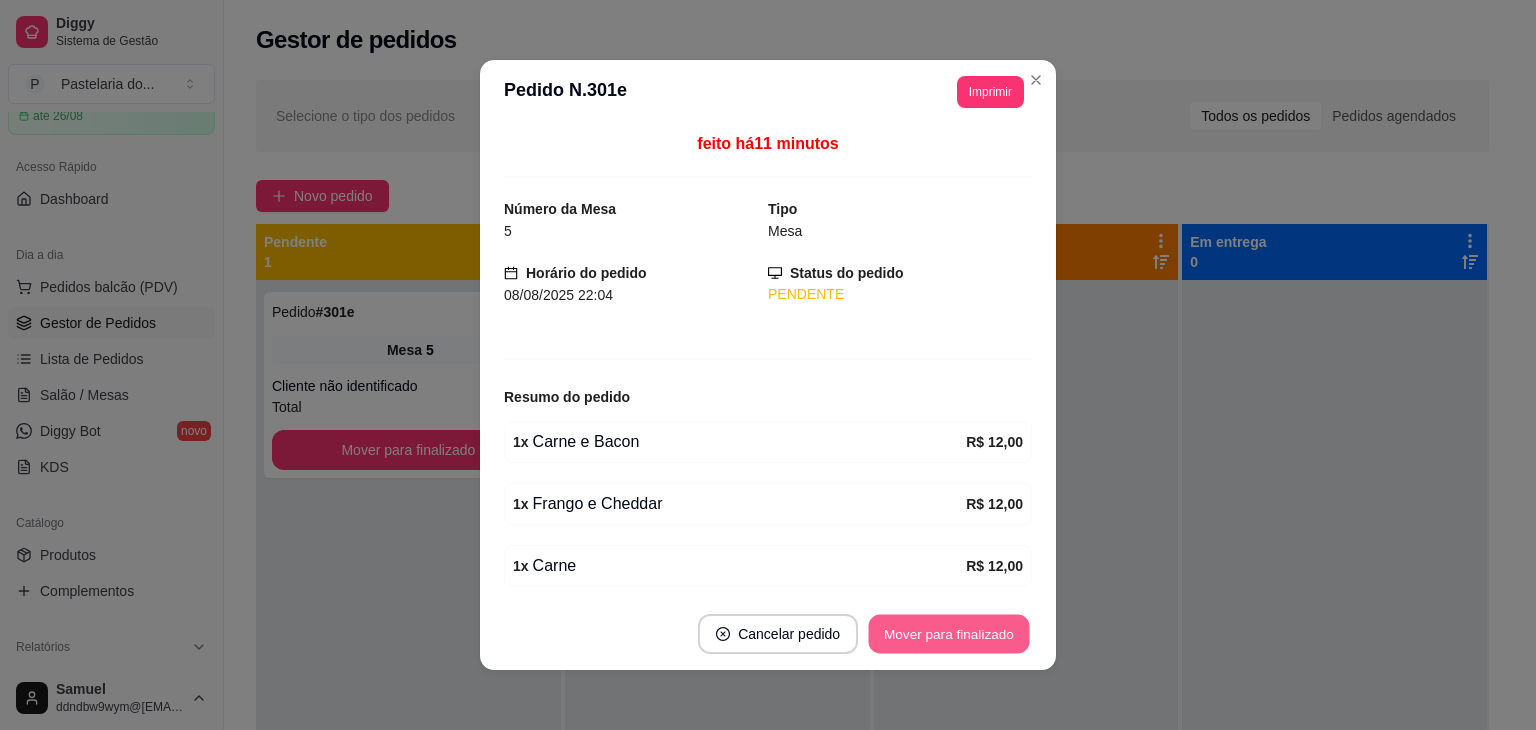 click on "Mover para finalizado" at bounding box center [949, 634] 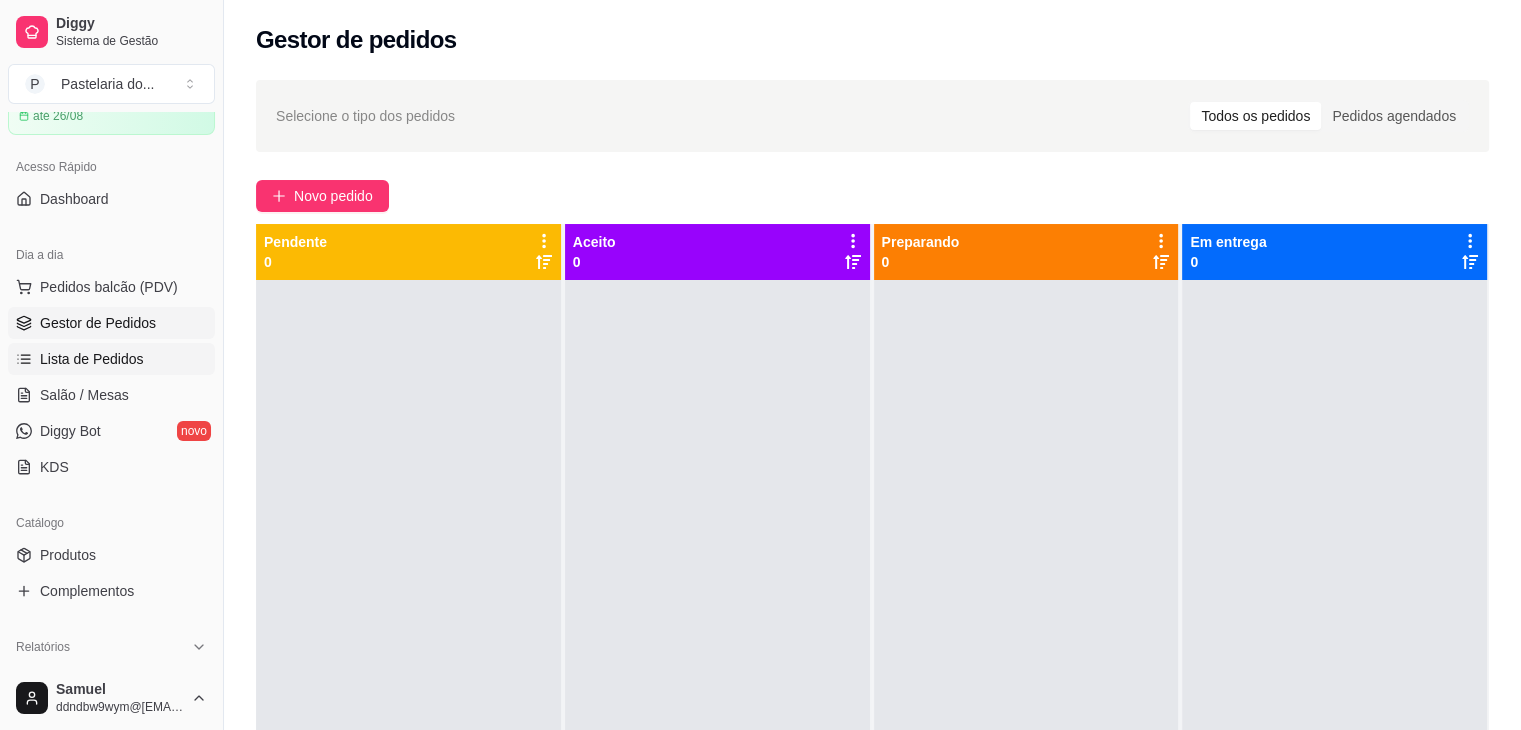 click on "Lista de Pedidos" at bounding box center (92, 359) 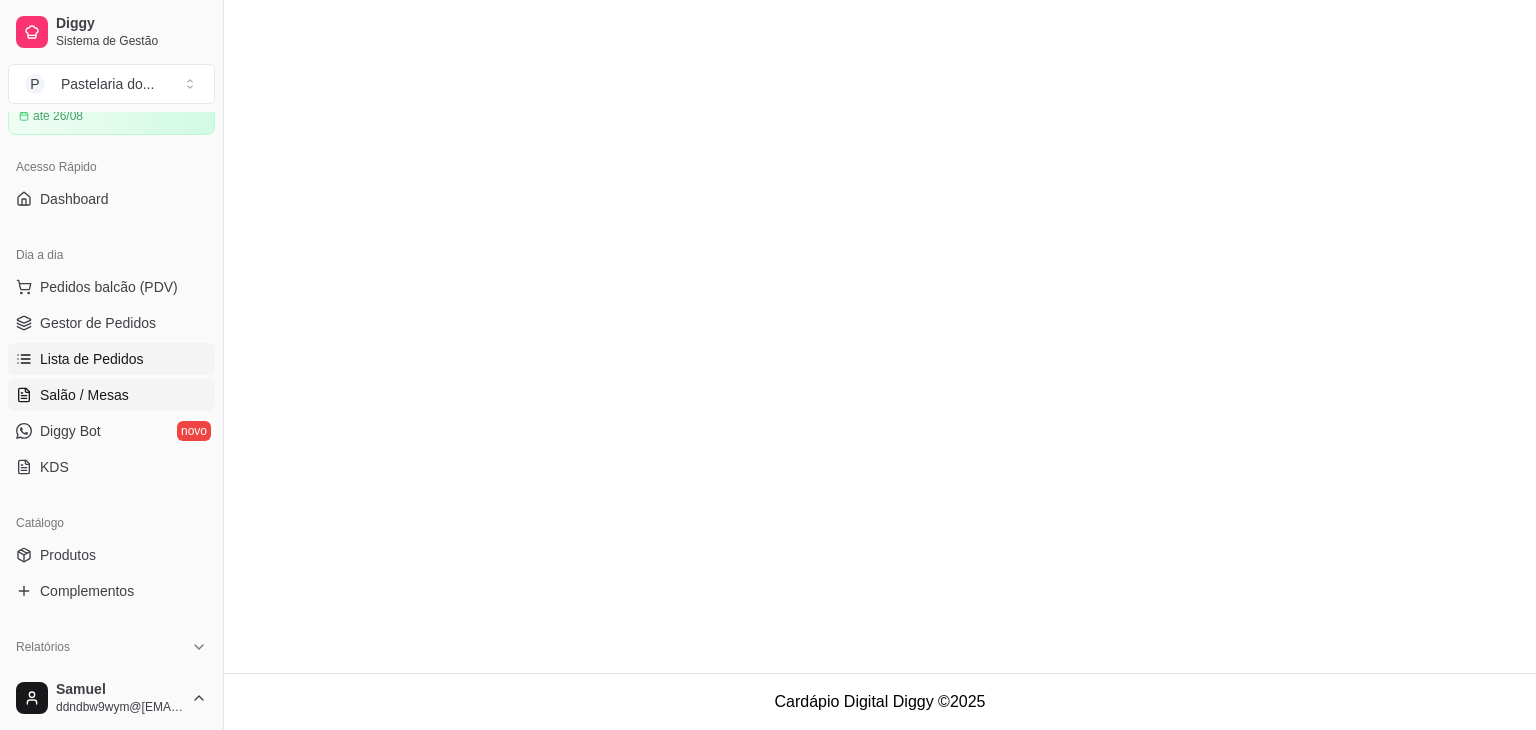 click on "Salão / Mesas" at bounding box center (84, 395) 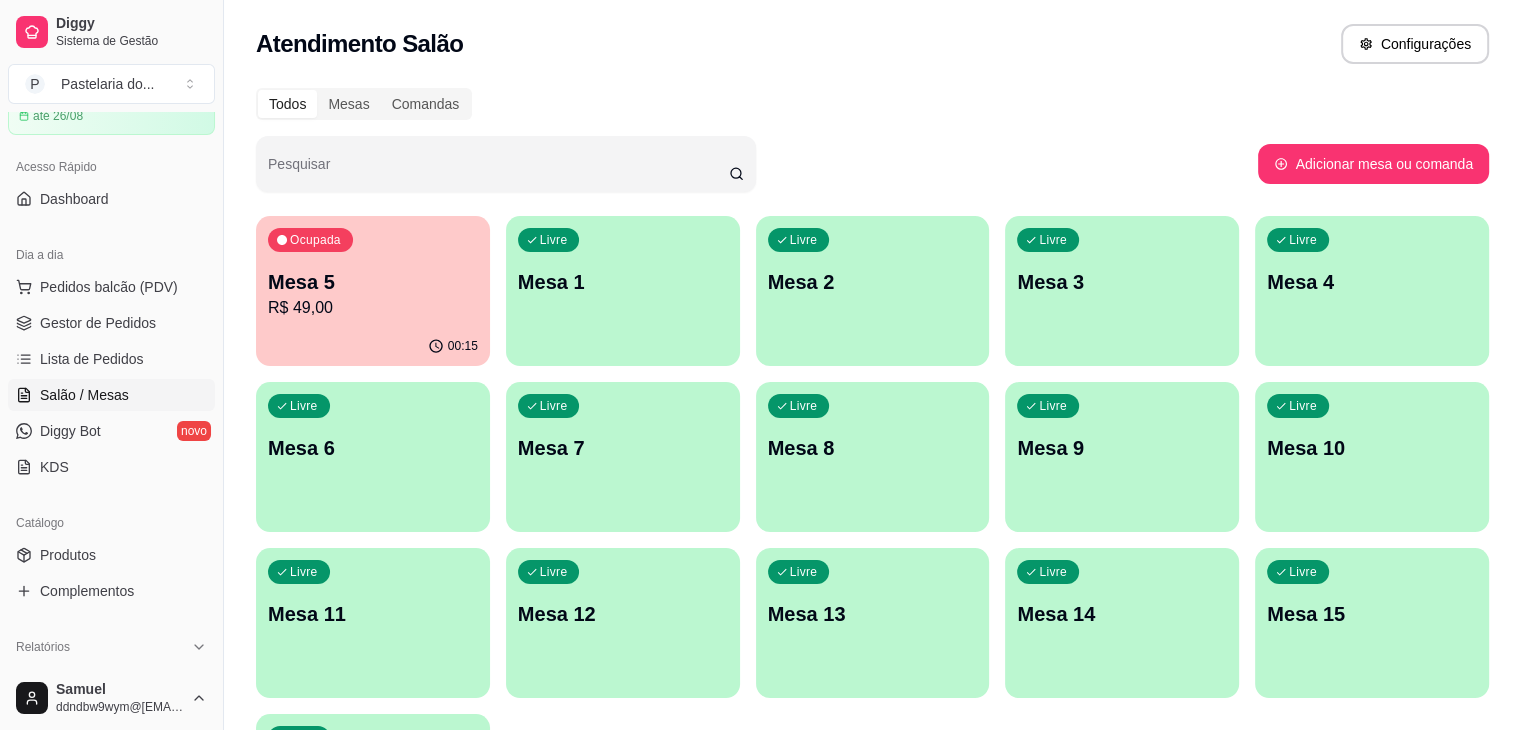 click on "Ocupada Mesa 5 R$ 49,00" at bounding box center [373, 271] 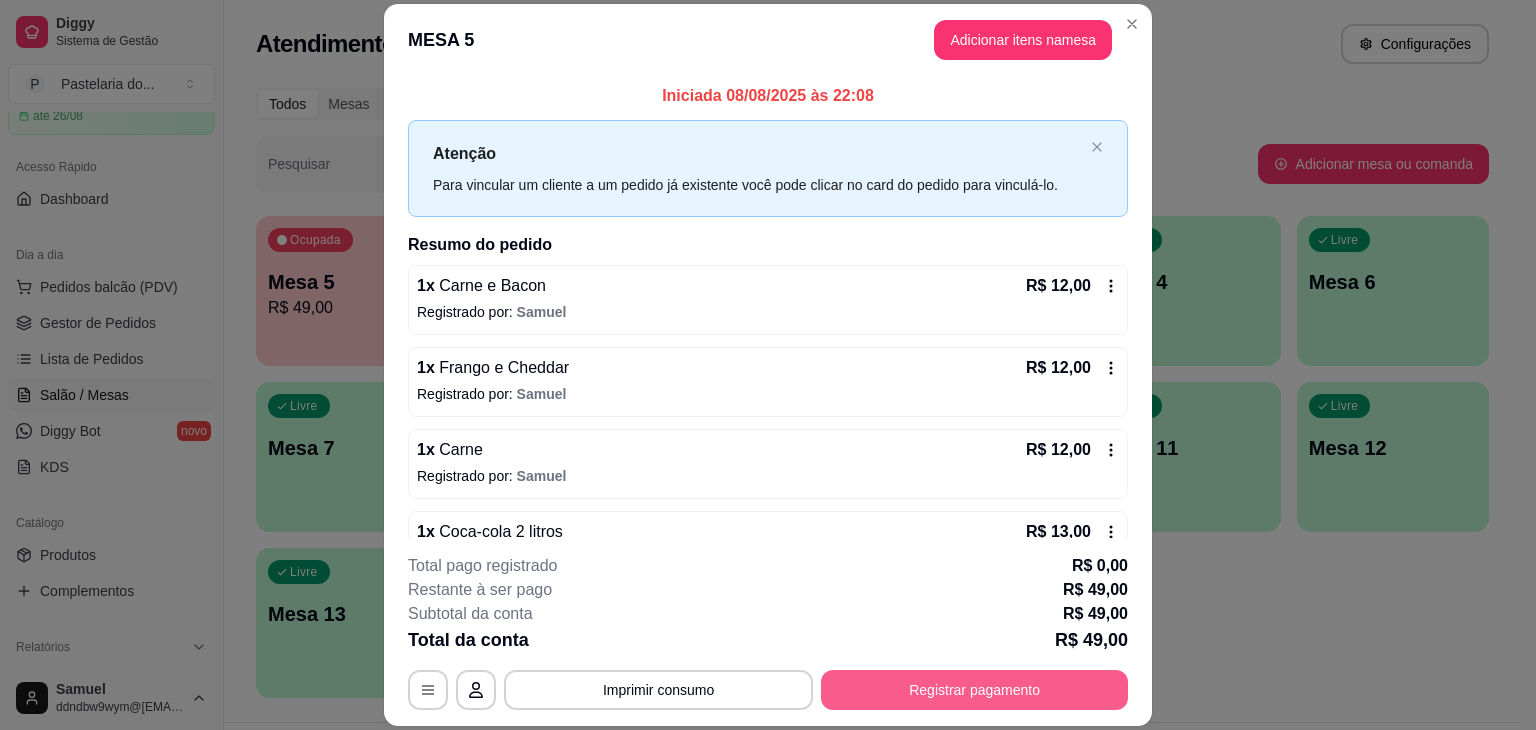 click on "Registrar pagamento" at bounding box center (974, 690) 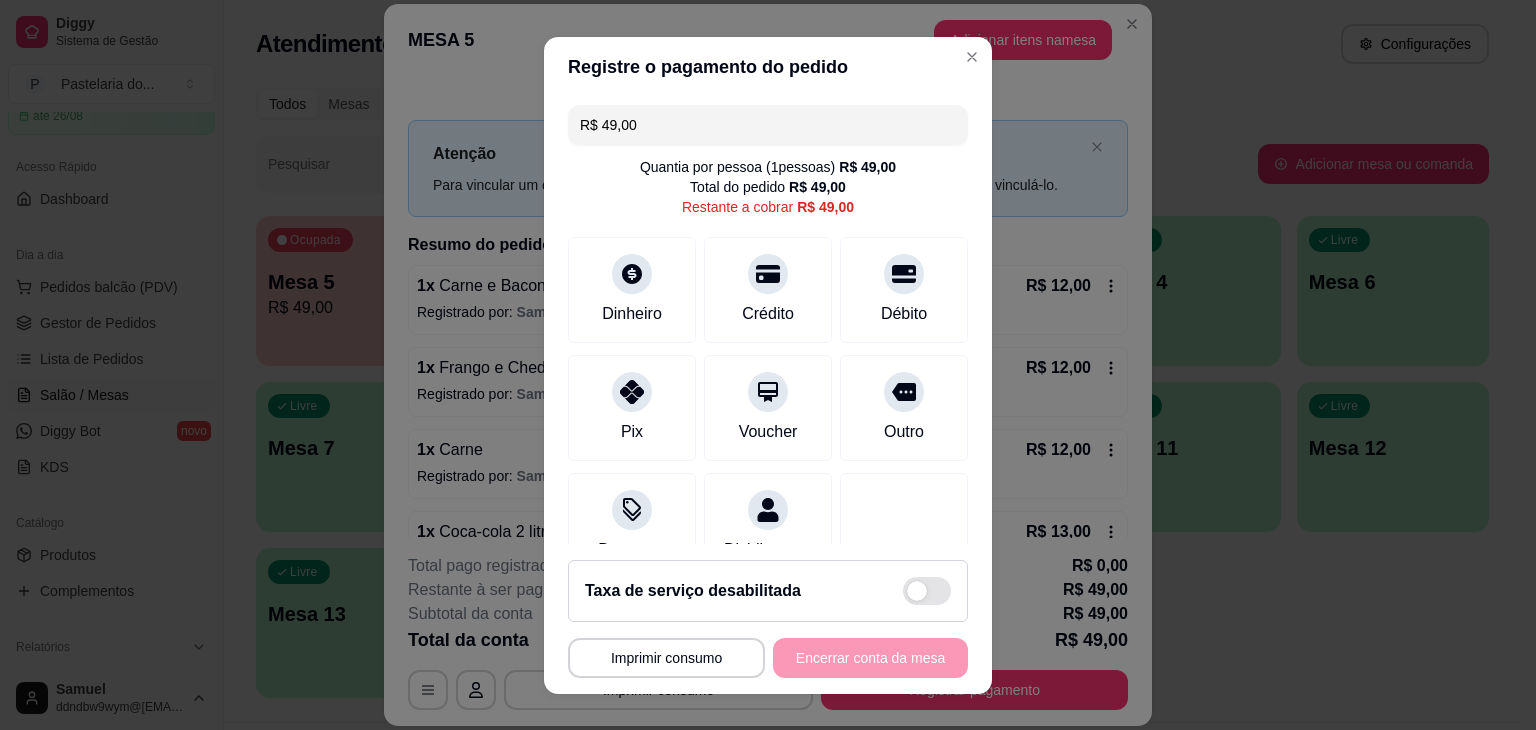 drag, startPoint x: 539, startPoint y: 142, endPoint x: 439, endPoint y: 150, distance: 100.31949 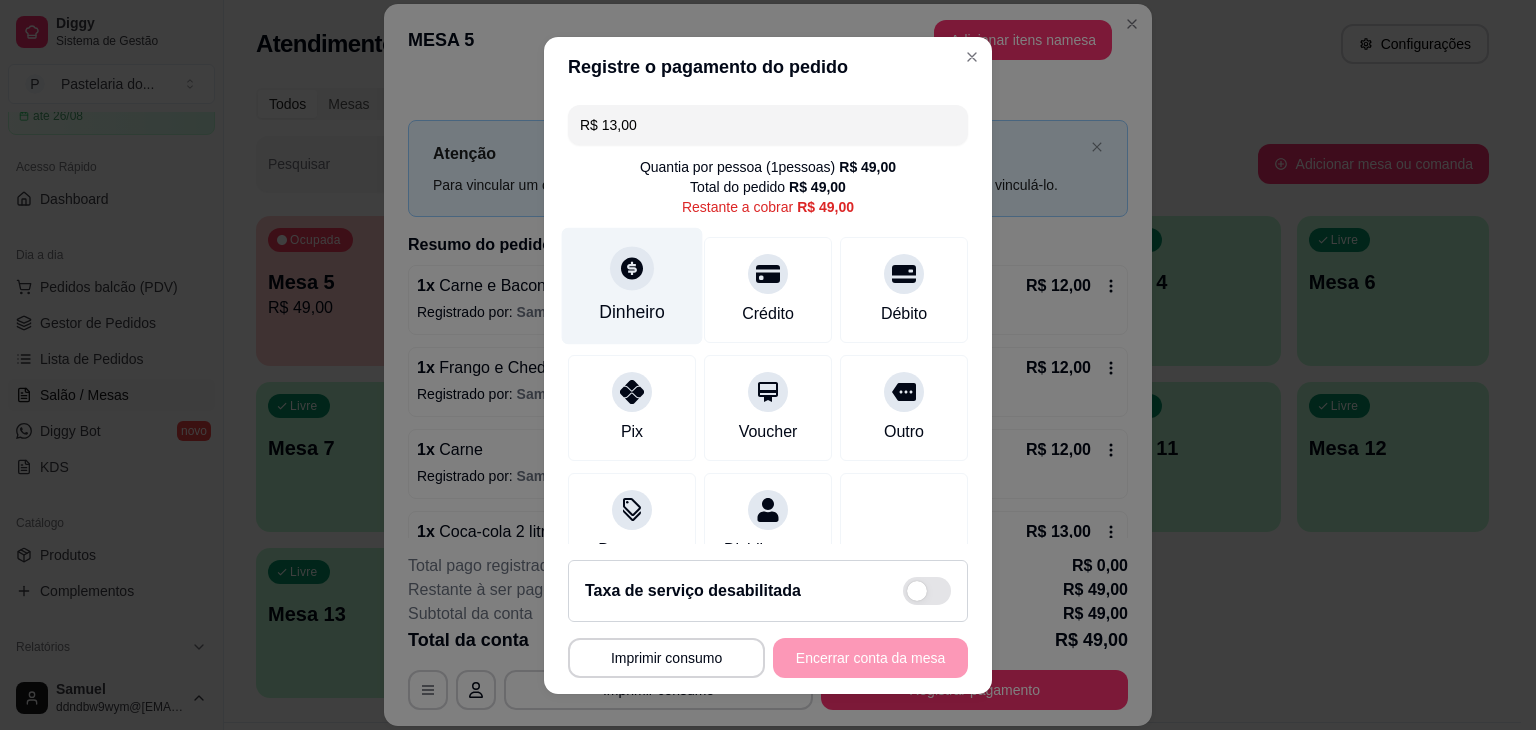 click 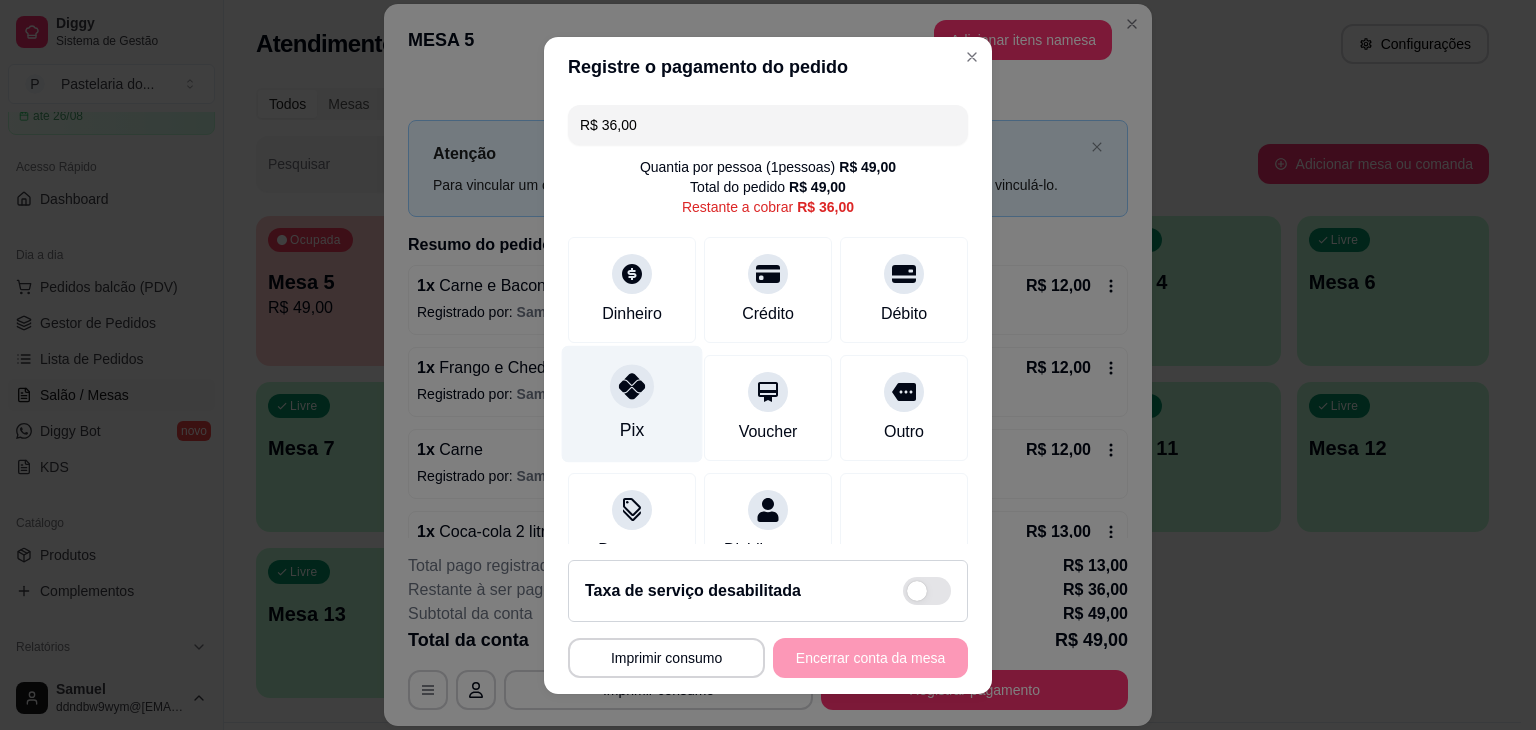 click on "Pix" at bounding box center [632, 403] 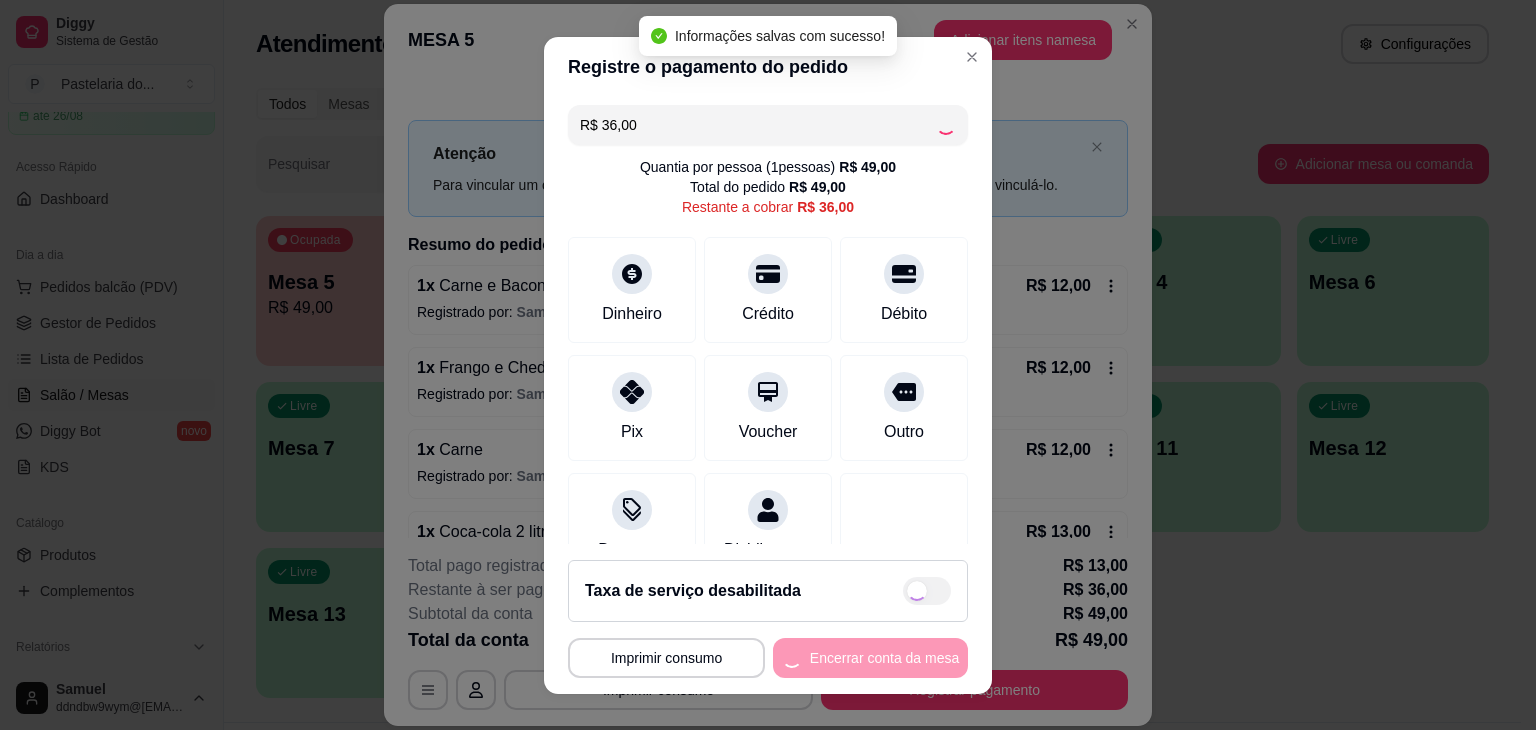 type on "R$ 0,00" 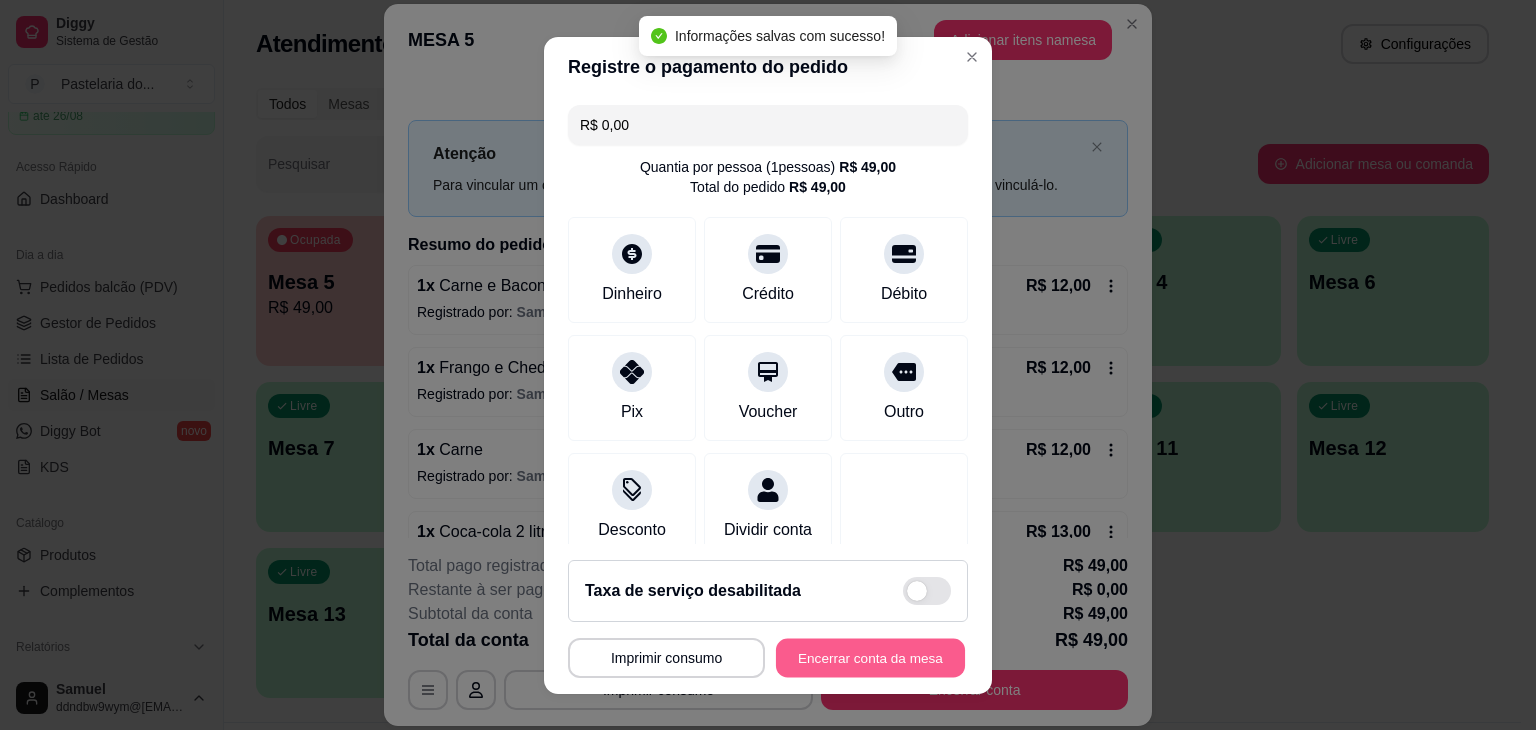 click on "Encerrar conta da mesa" at bounding box center (870, 657) 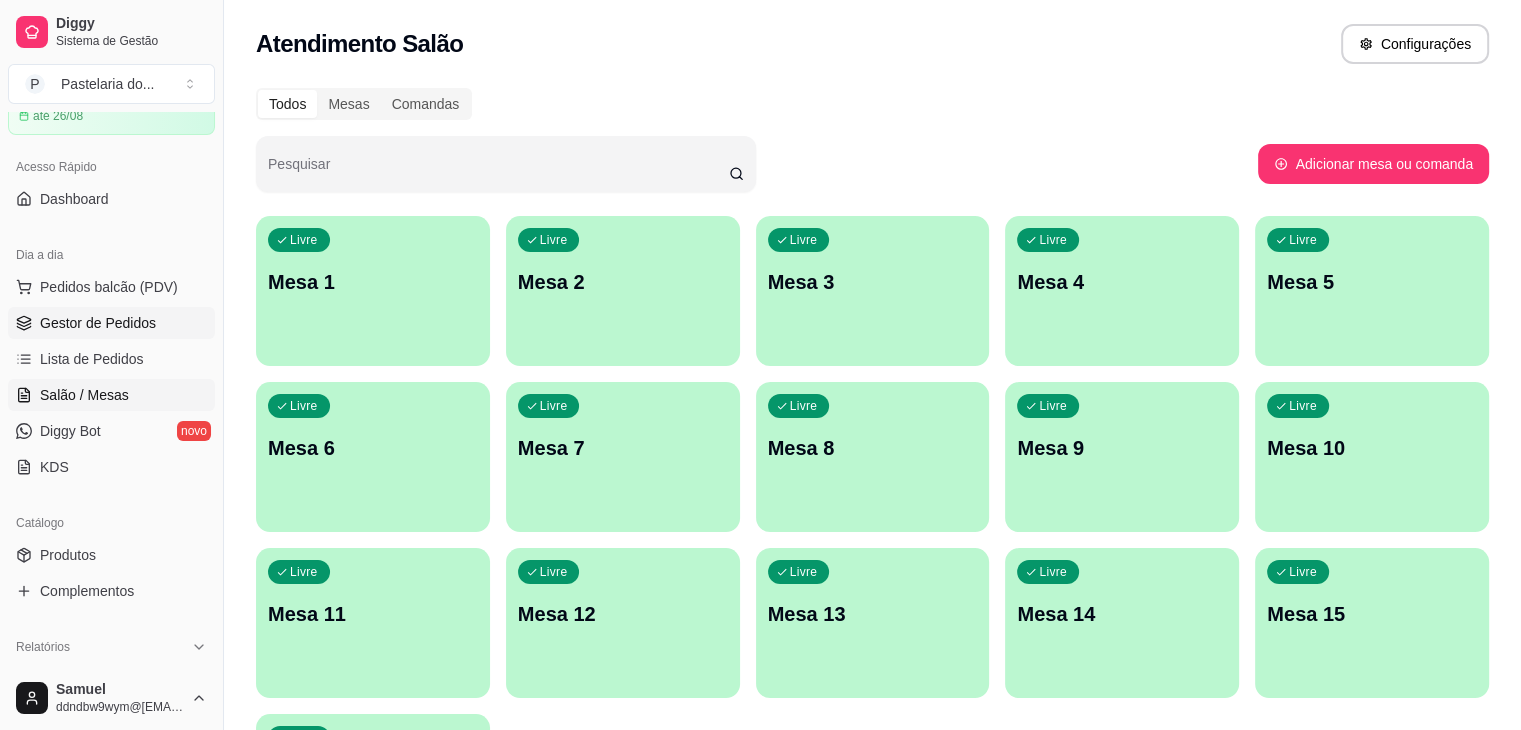 click on "Gestor de Pedidos" at bounding box center [111, 323] 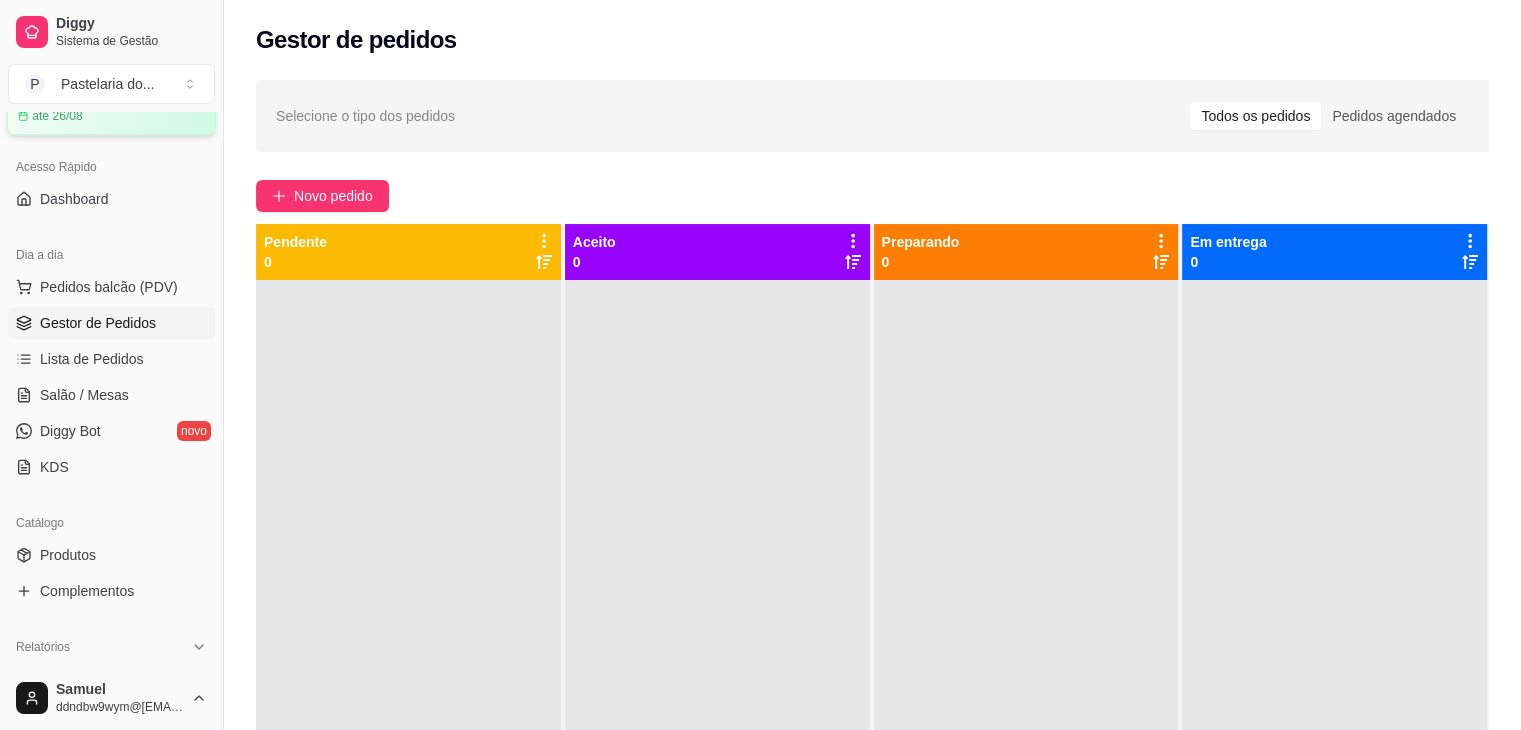 scroll, scrollTop: 0, scrollLeft: 0, axis: both 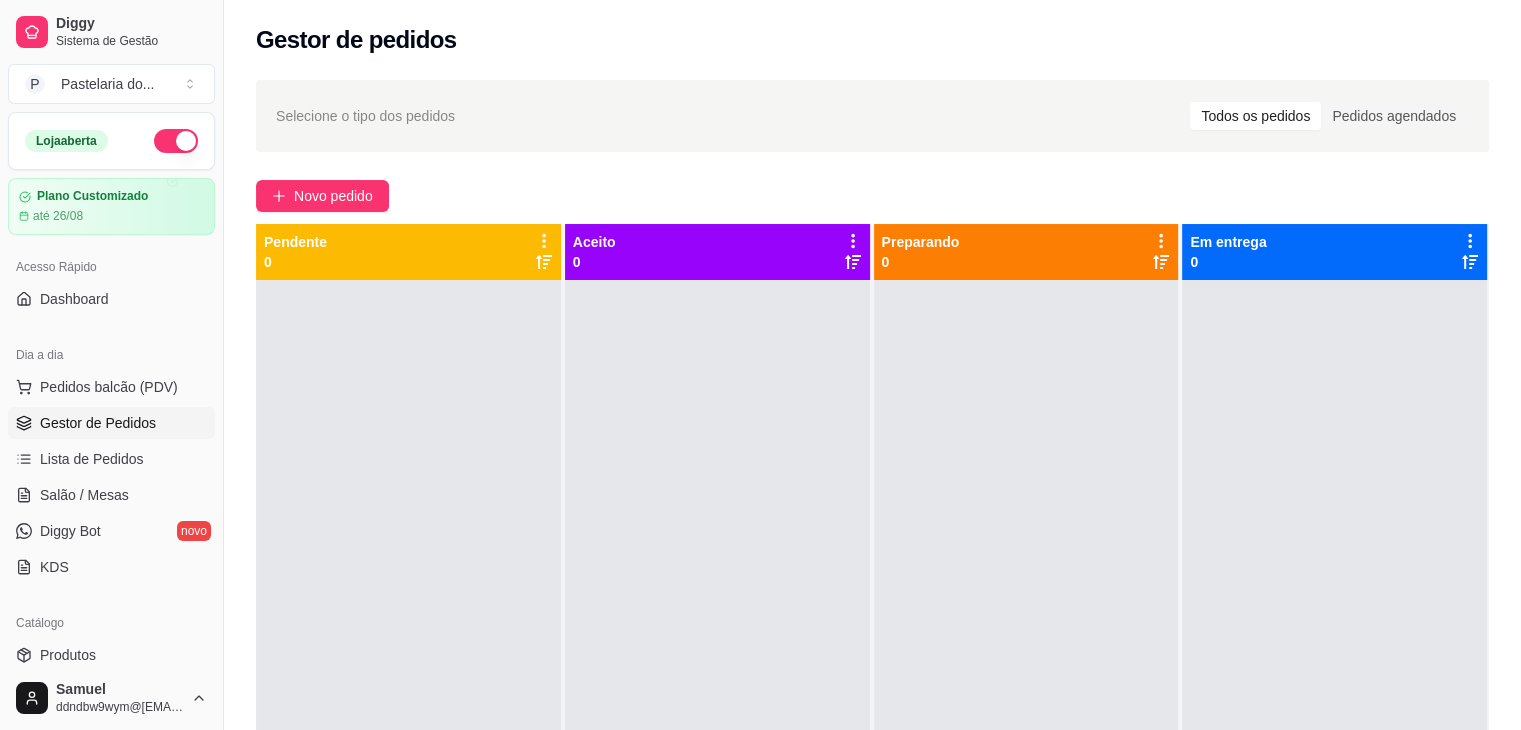 click at bounding box center [176, 141] 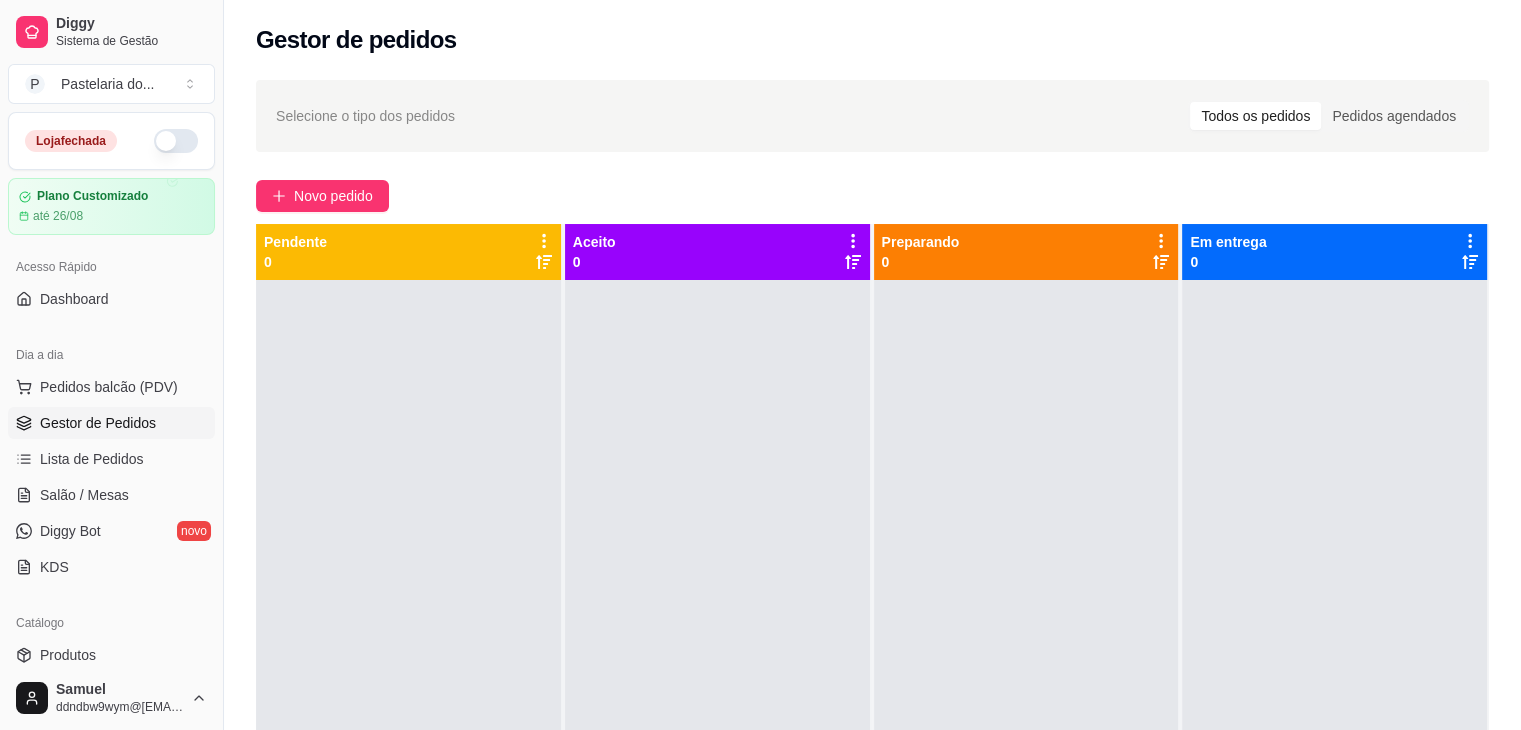 click at bounding box center (176, 141) 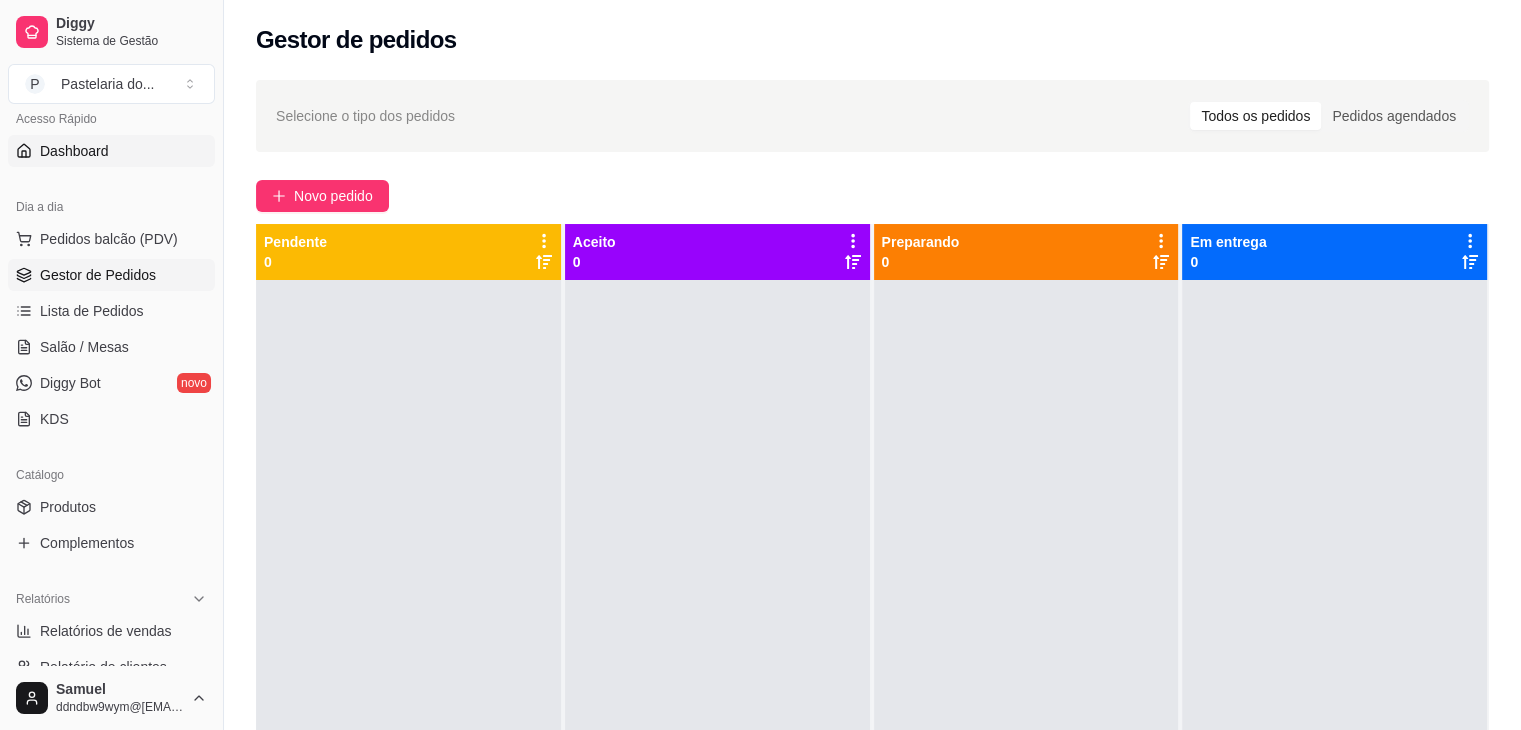 scroll, scrollTop: 0, scrollLeft: 0, axis: both 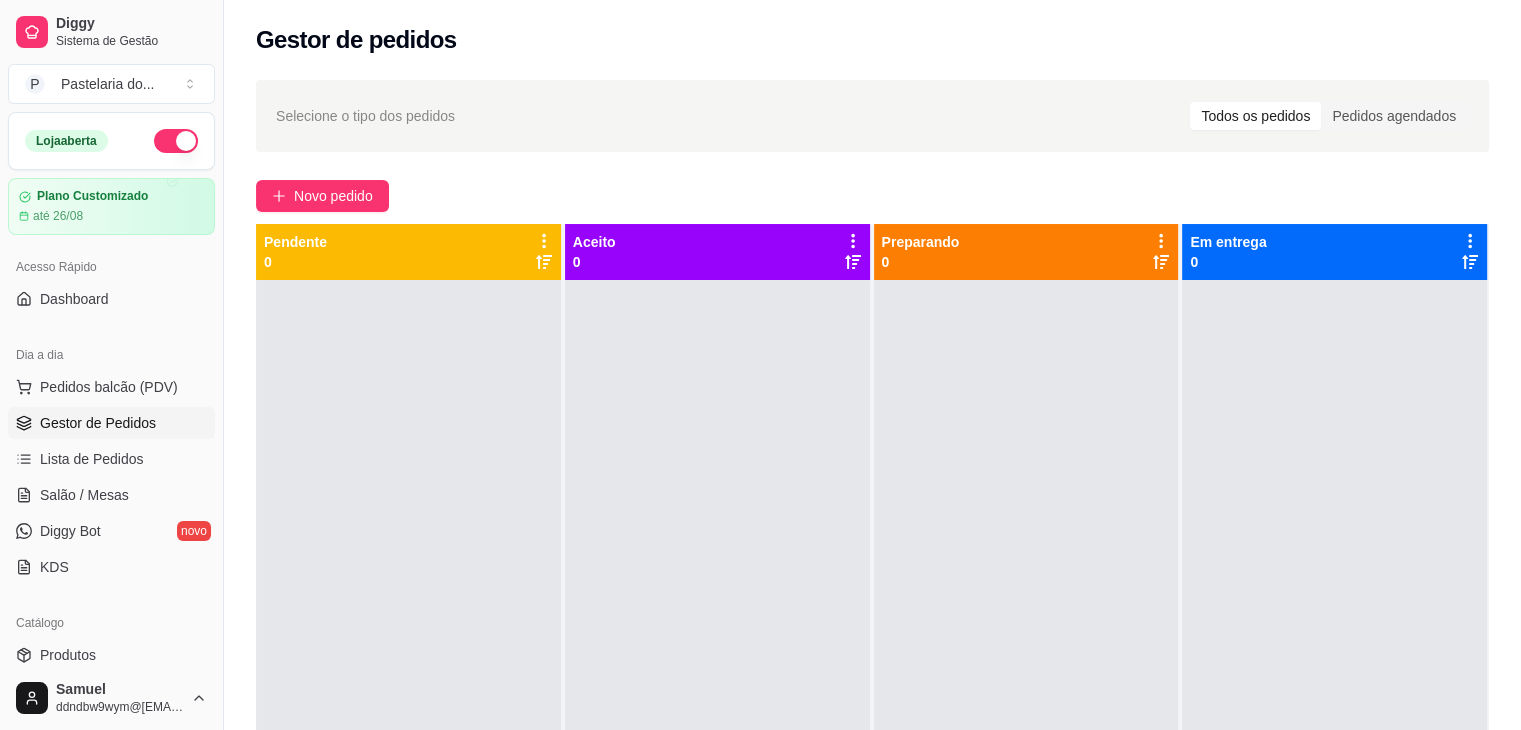 click on "Gestor de Pedidos" at bounding box center [98, 423] 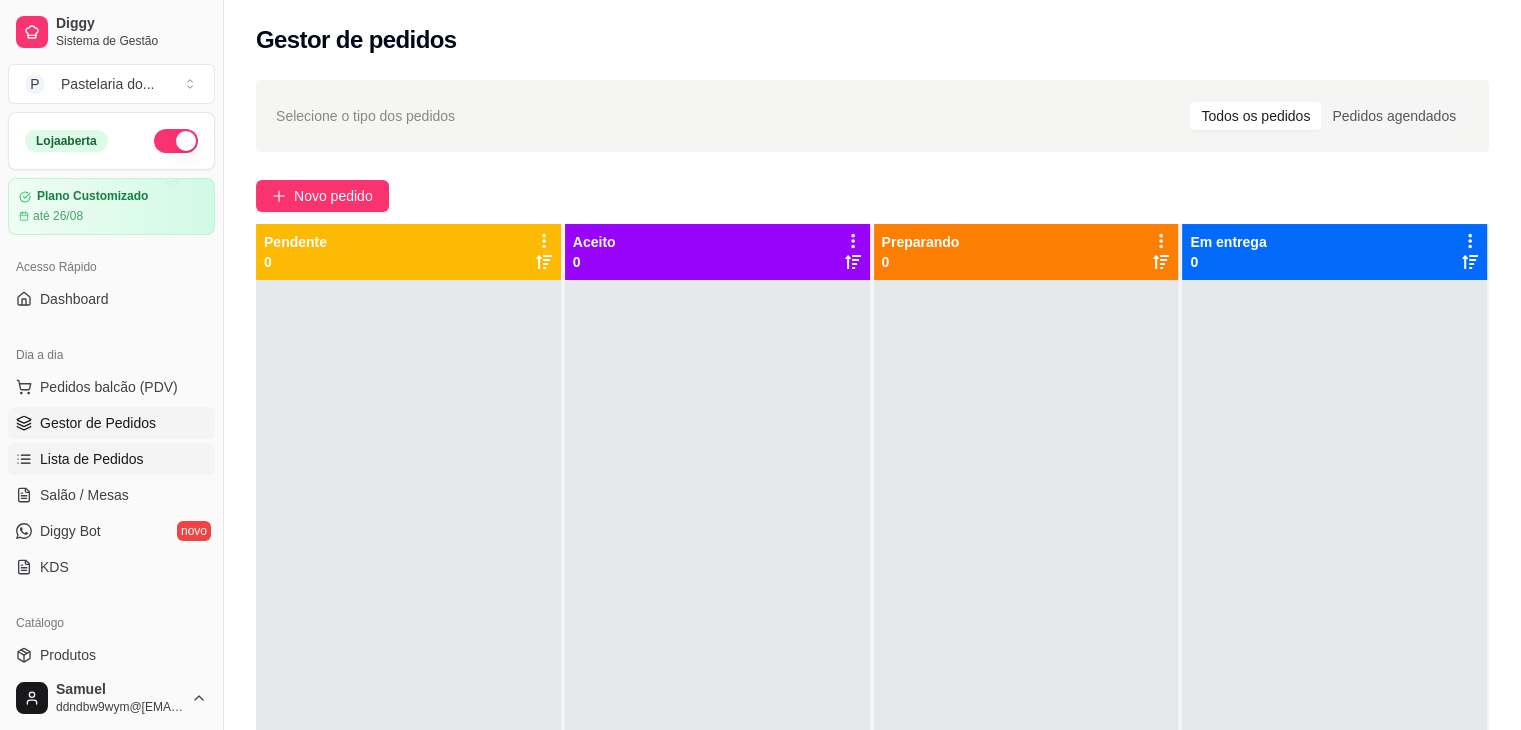 click on "Lista de Pedidos" at bounding box center [111, 459] 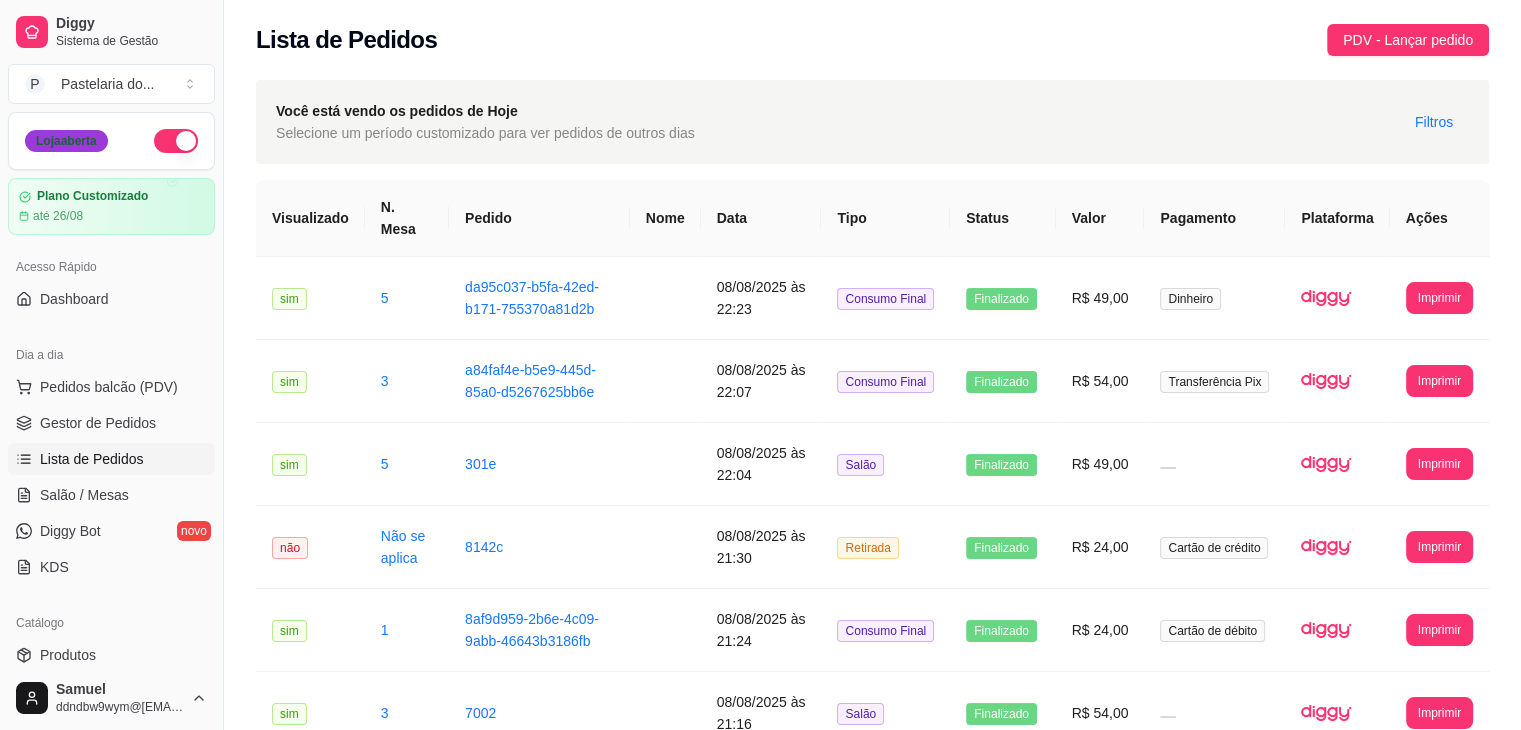 click on "Loja  aberta" at bounding box center (66, 141) 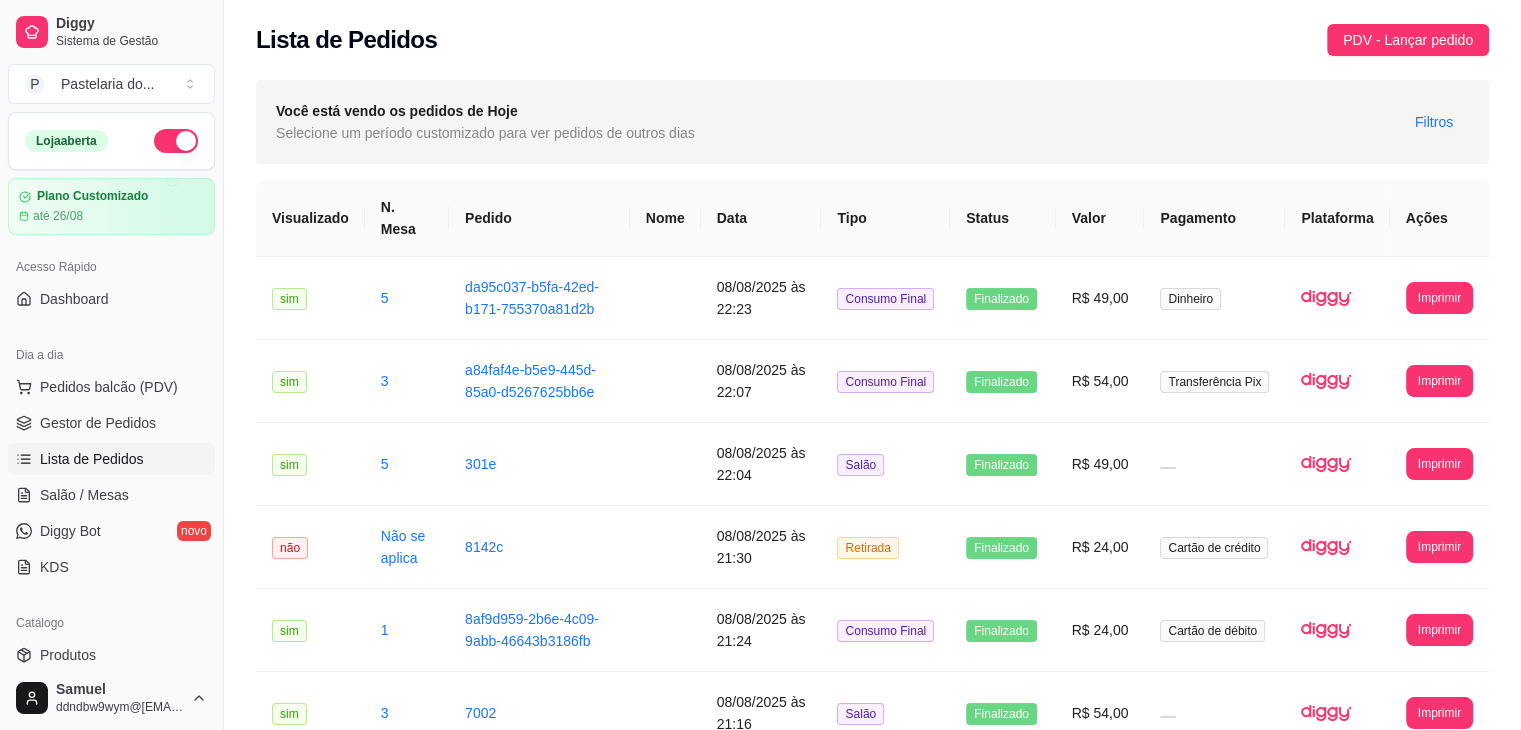 click on "Loja  aberta" at bounding box center (111, 141) 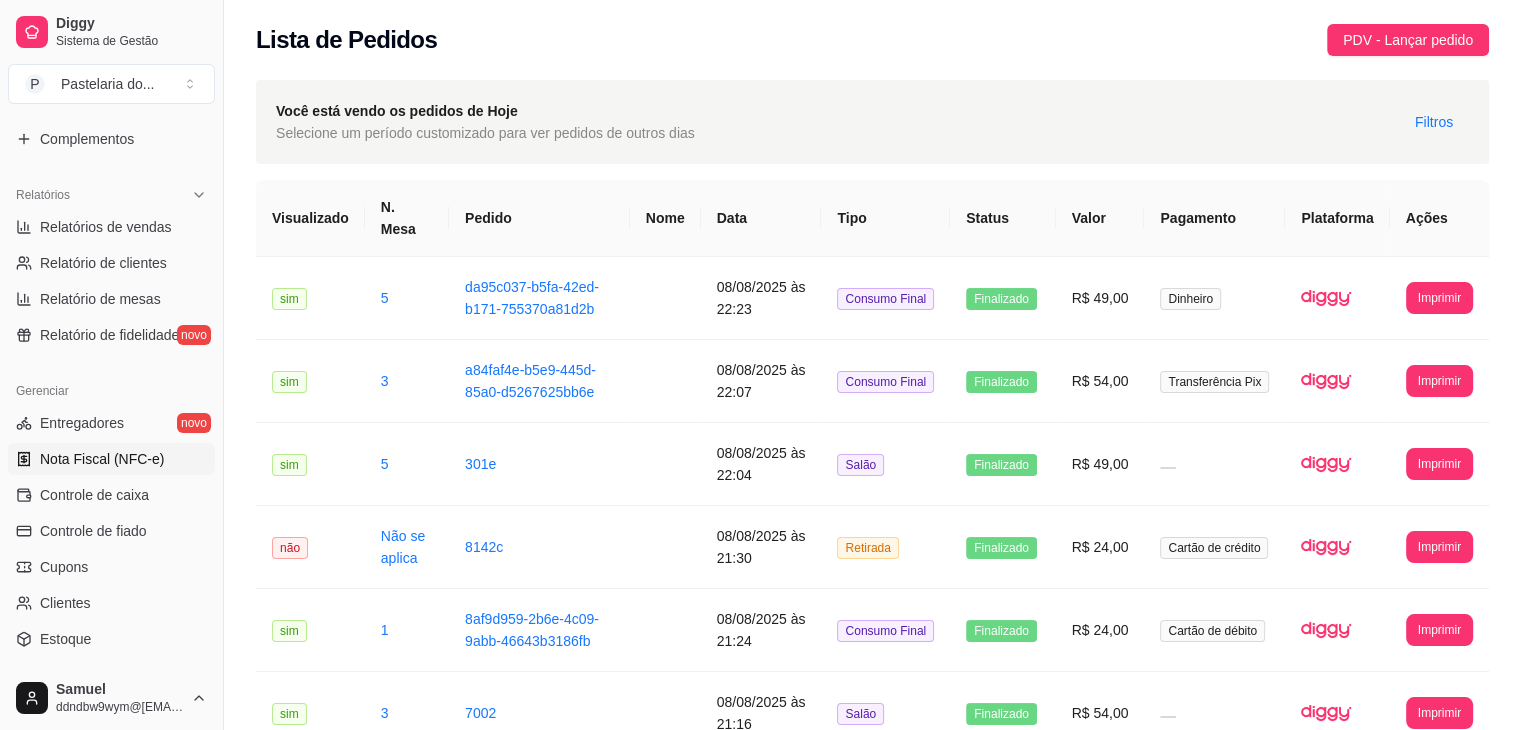 scroll, scrollTop: 600, scrollLeft: 0, axis: vertical 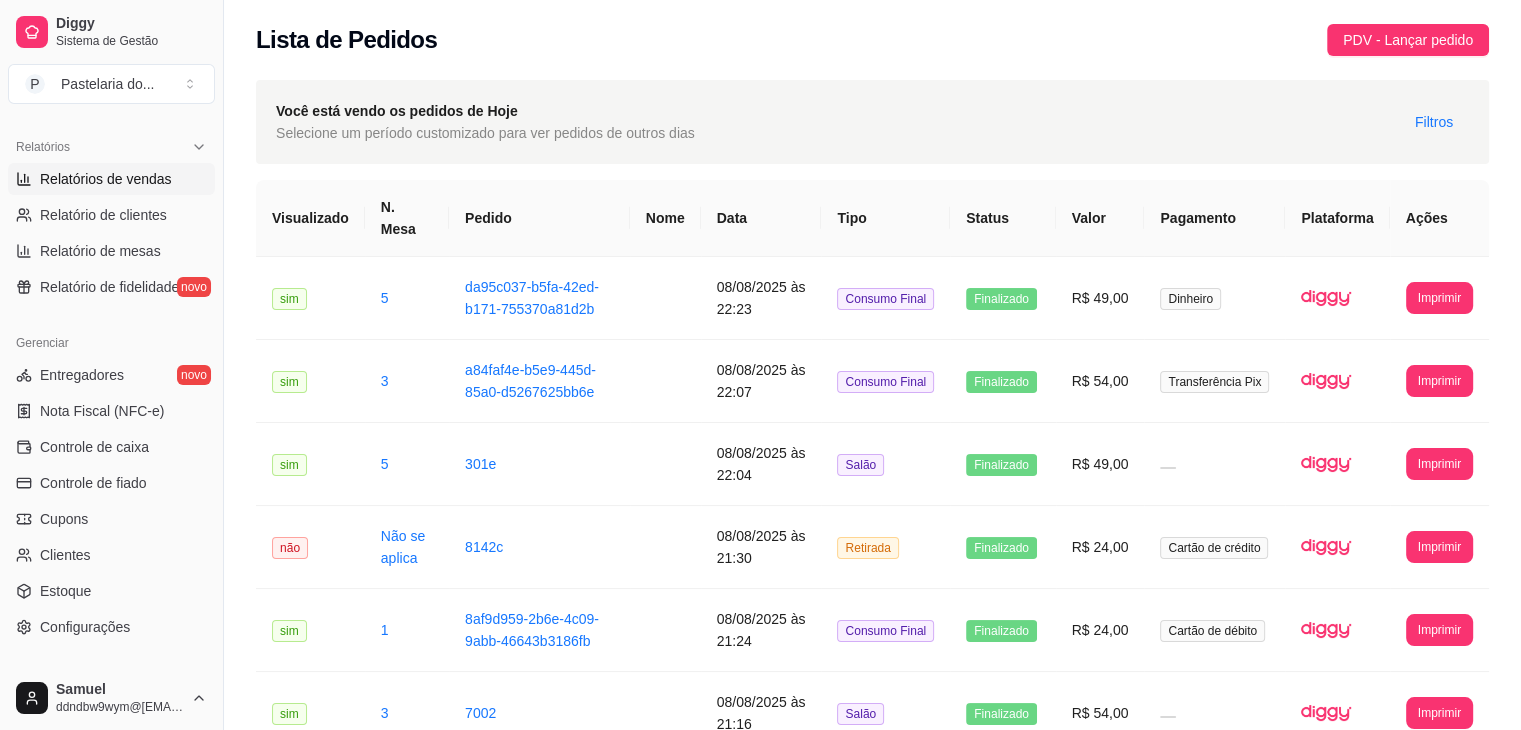 click on "Relatórios de vendas" at bounding box center (111, 179) 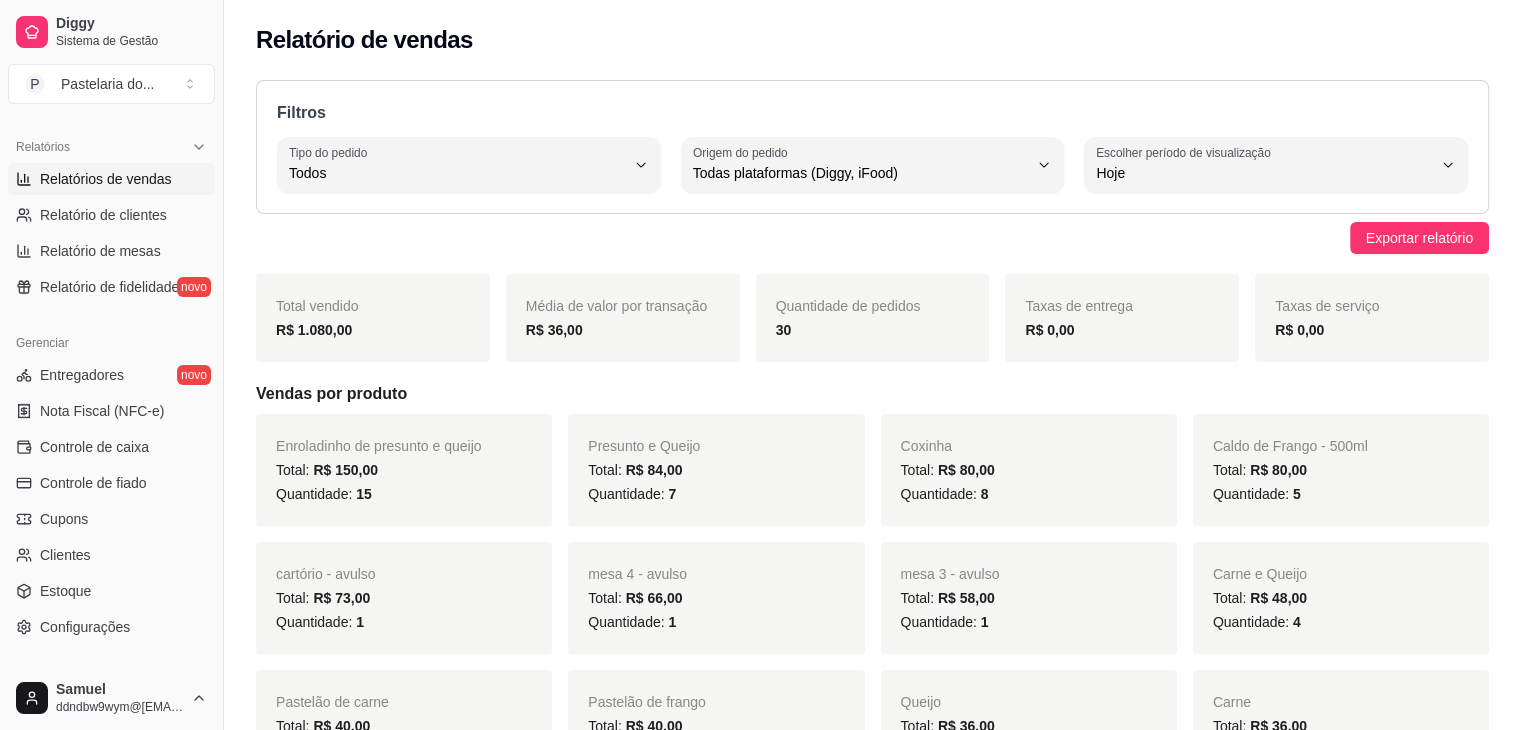scroll, scrollTop: 100, scrollLeft: 0, axis: vertical 